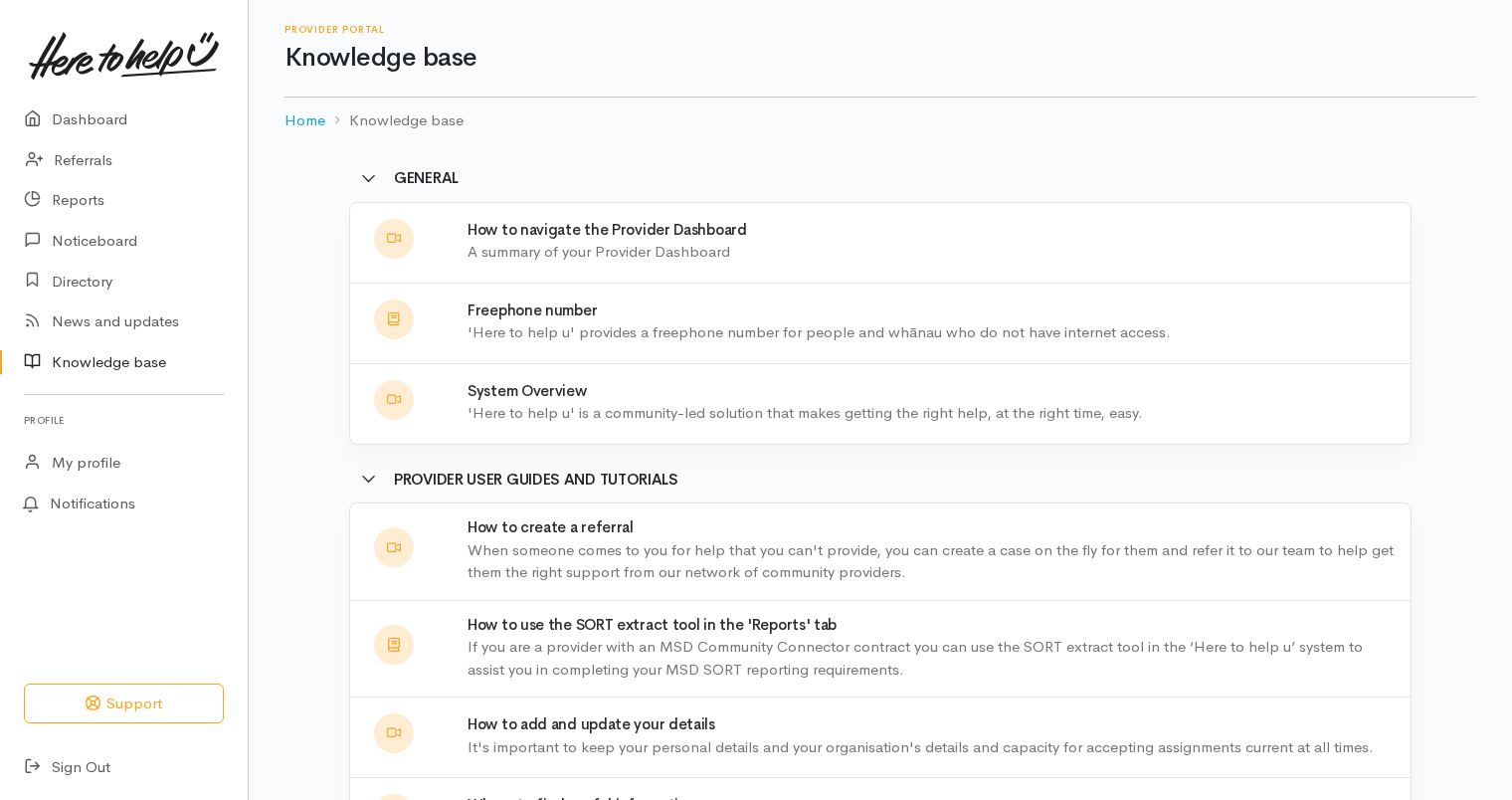 click on "Dashboard" at bounding box center (123, 119) 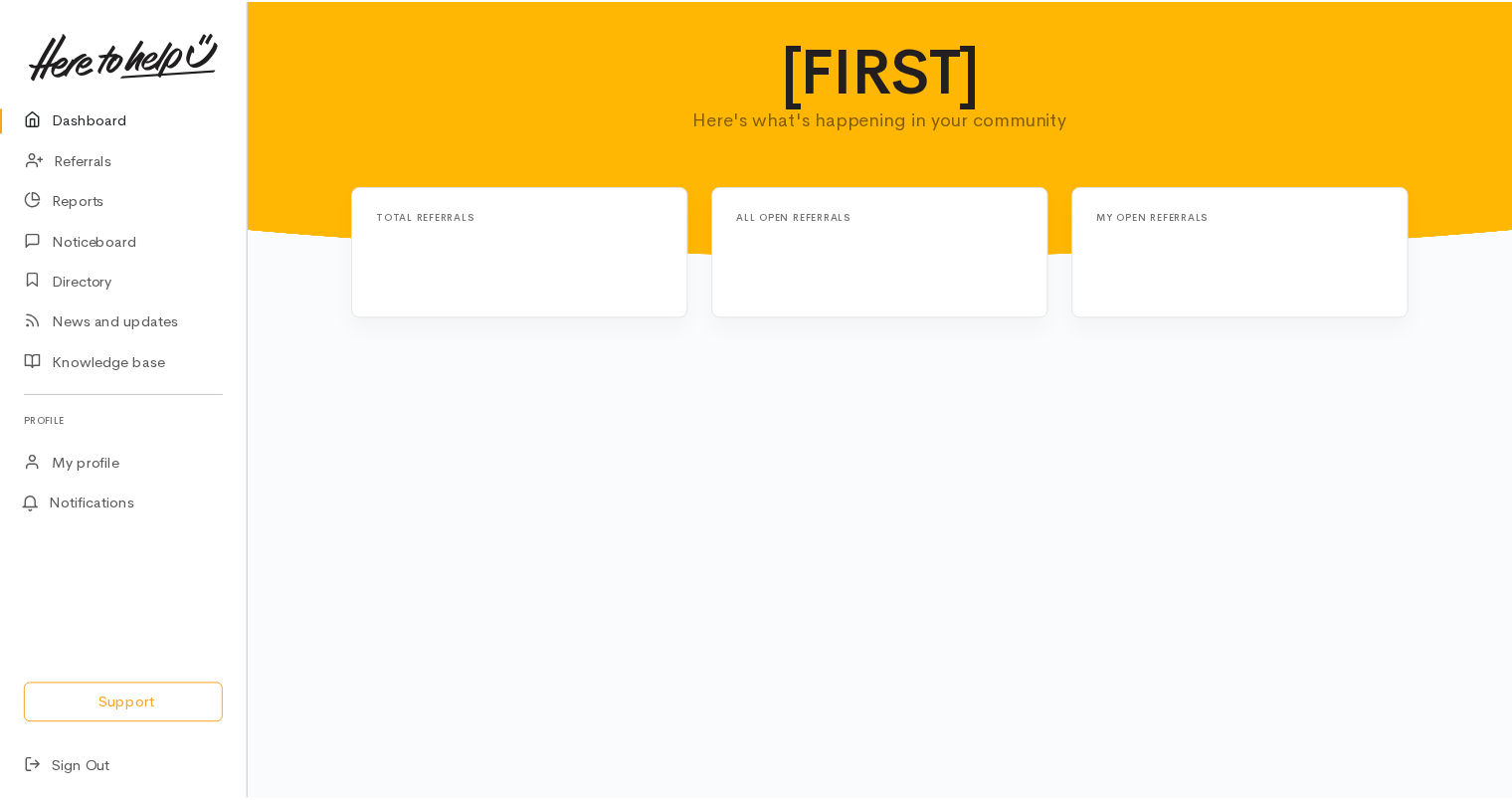 scroll, scrollTop: 0, scrollLeft: 0, axis: both 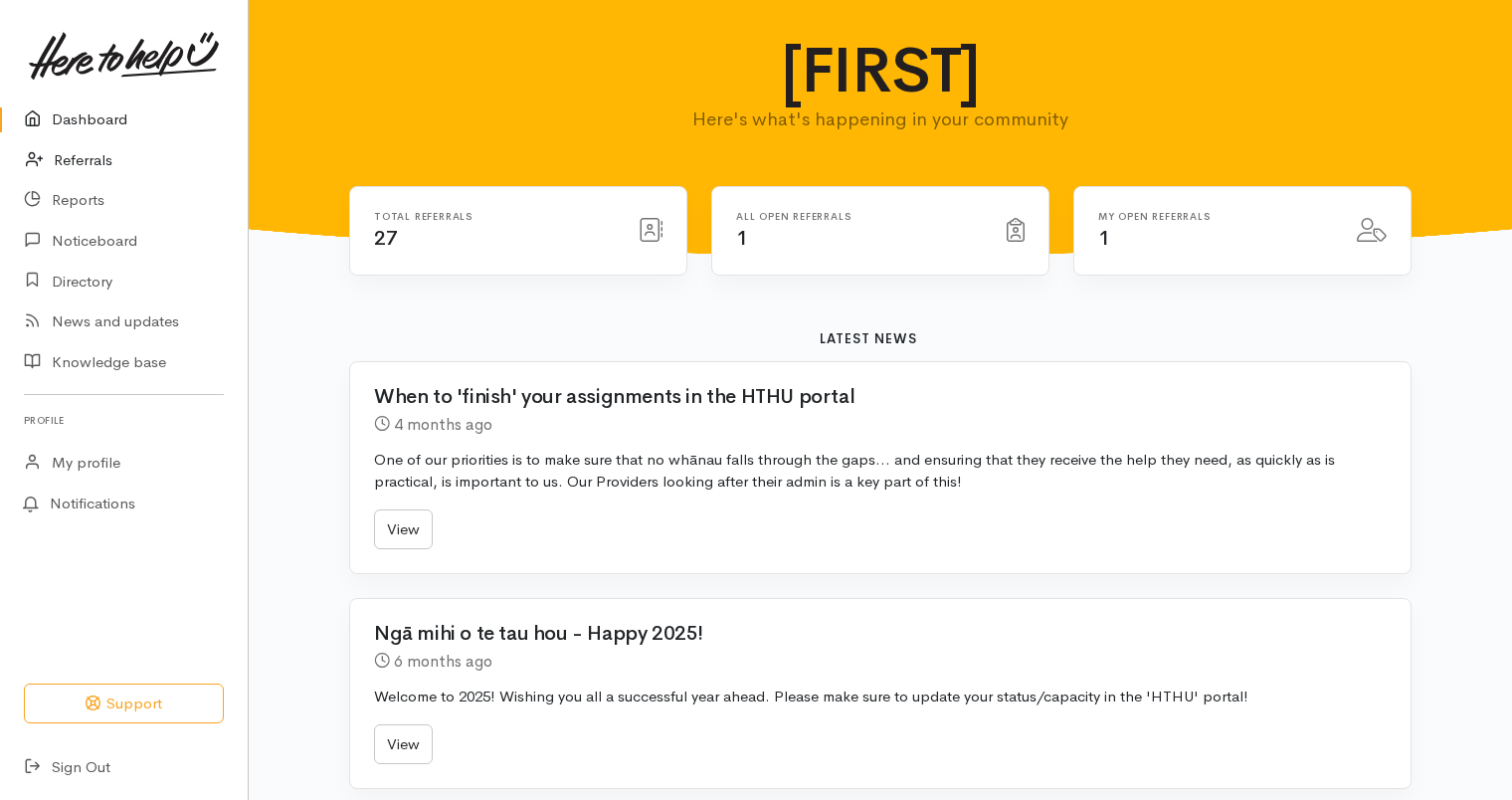click on "Referrals" at bounding box center (123, 160) 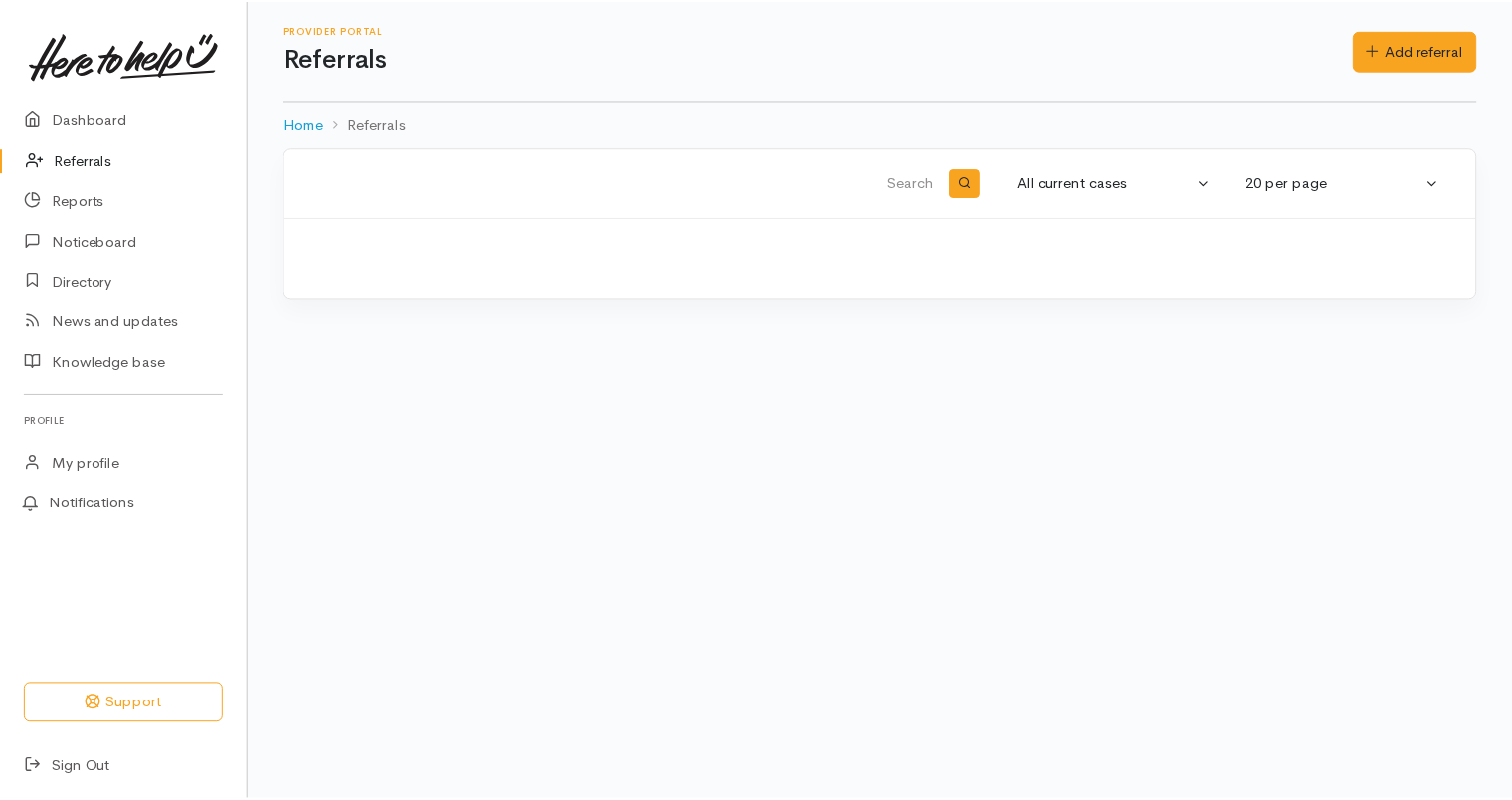 scroll, scrollTop: 0, scrollLeft: 0, axis: both 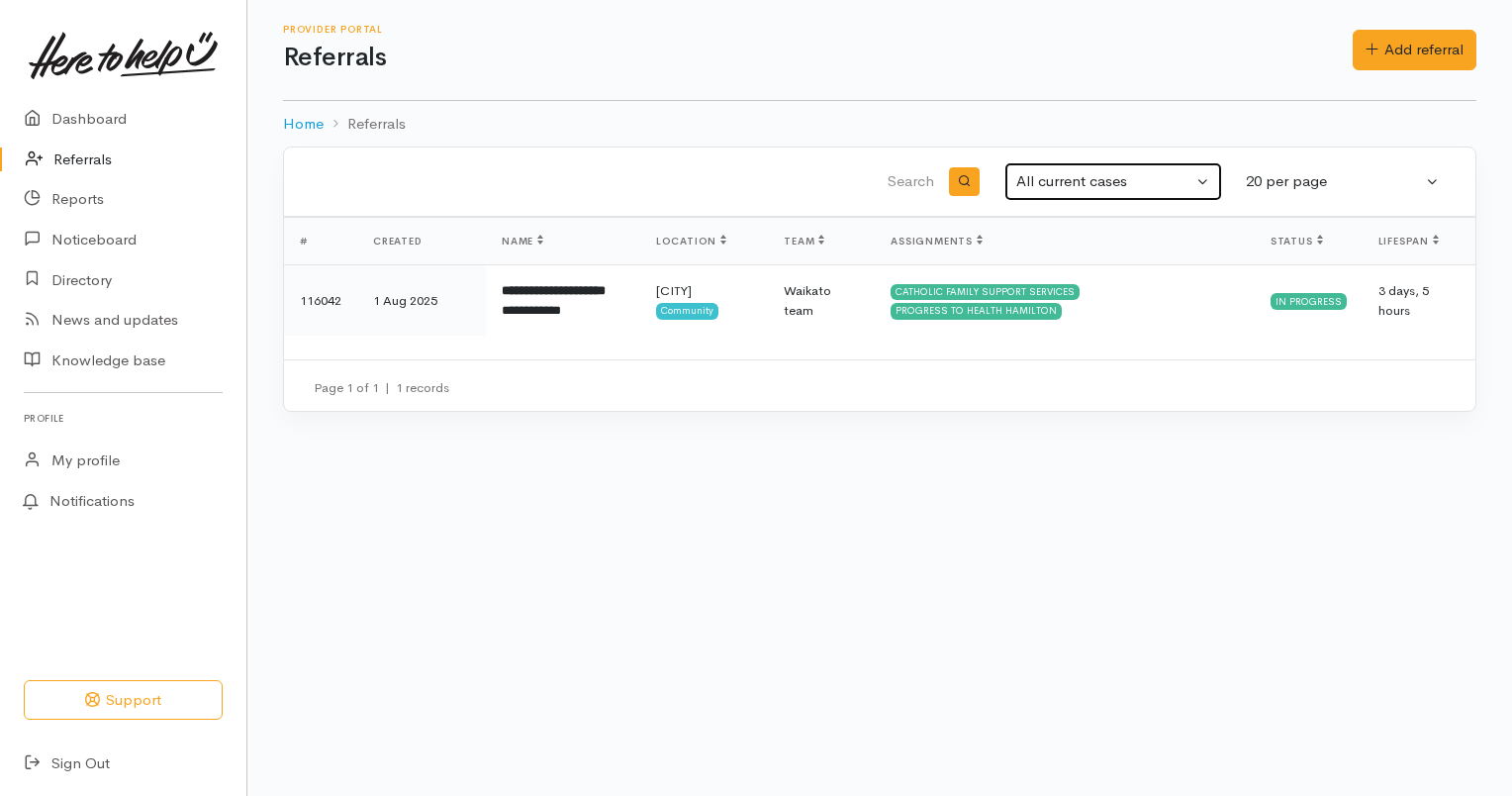 click on "All current cases" at bounding box center [1104, 181] 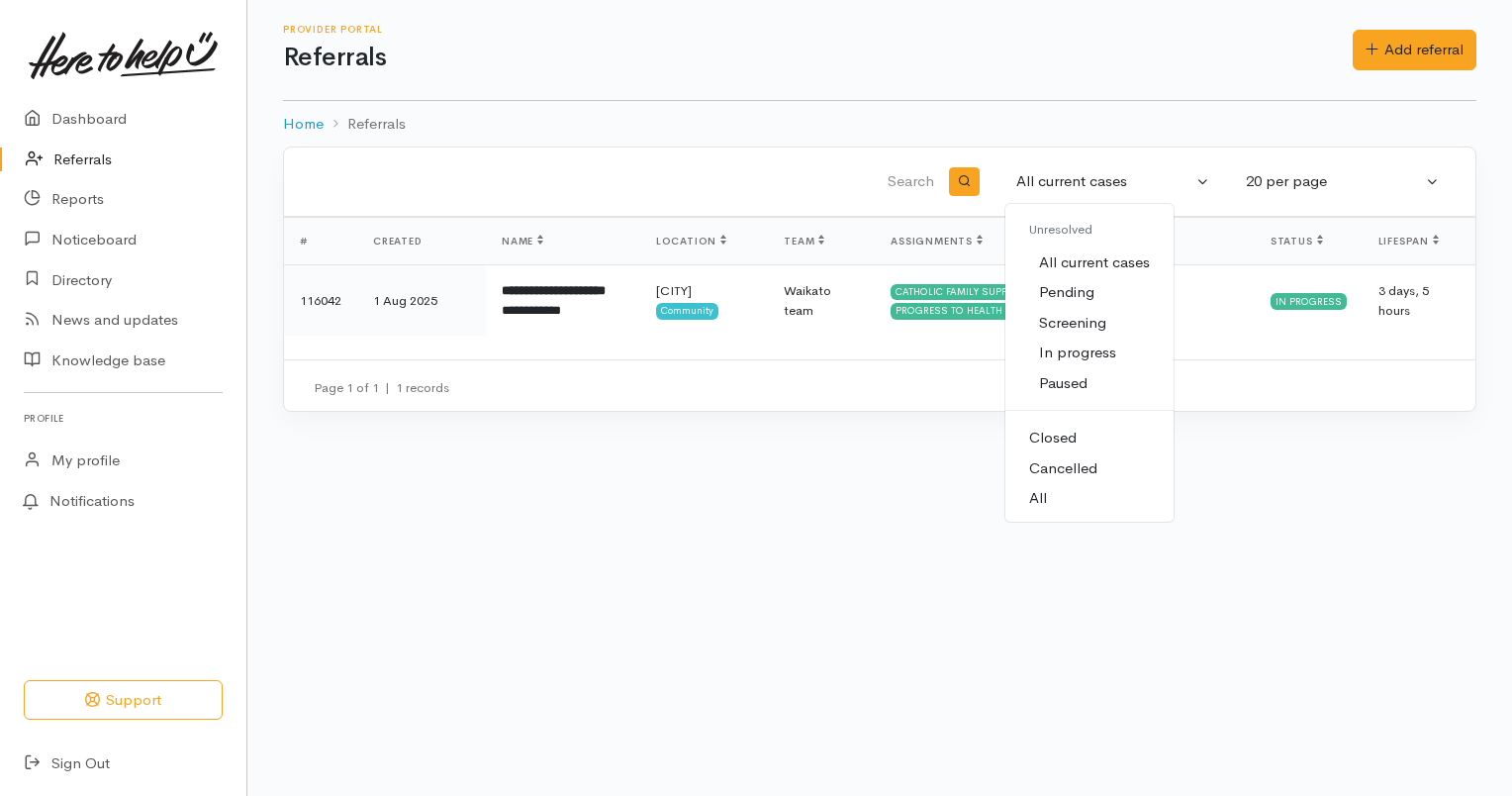 click on "All" at bounding box center (1089, 498) 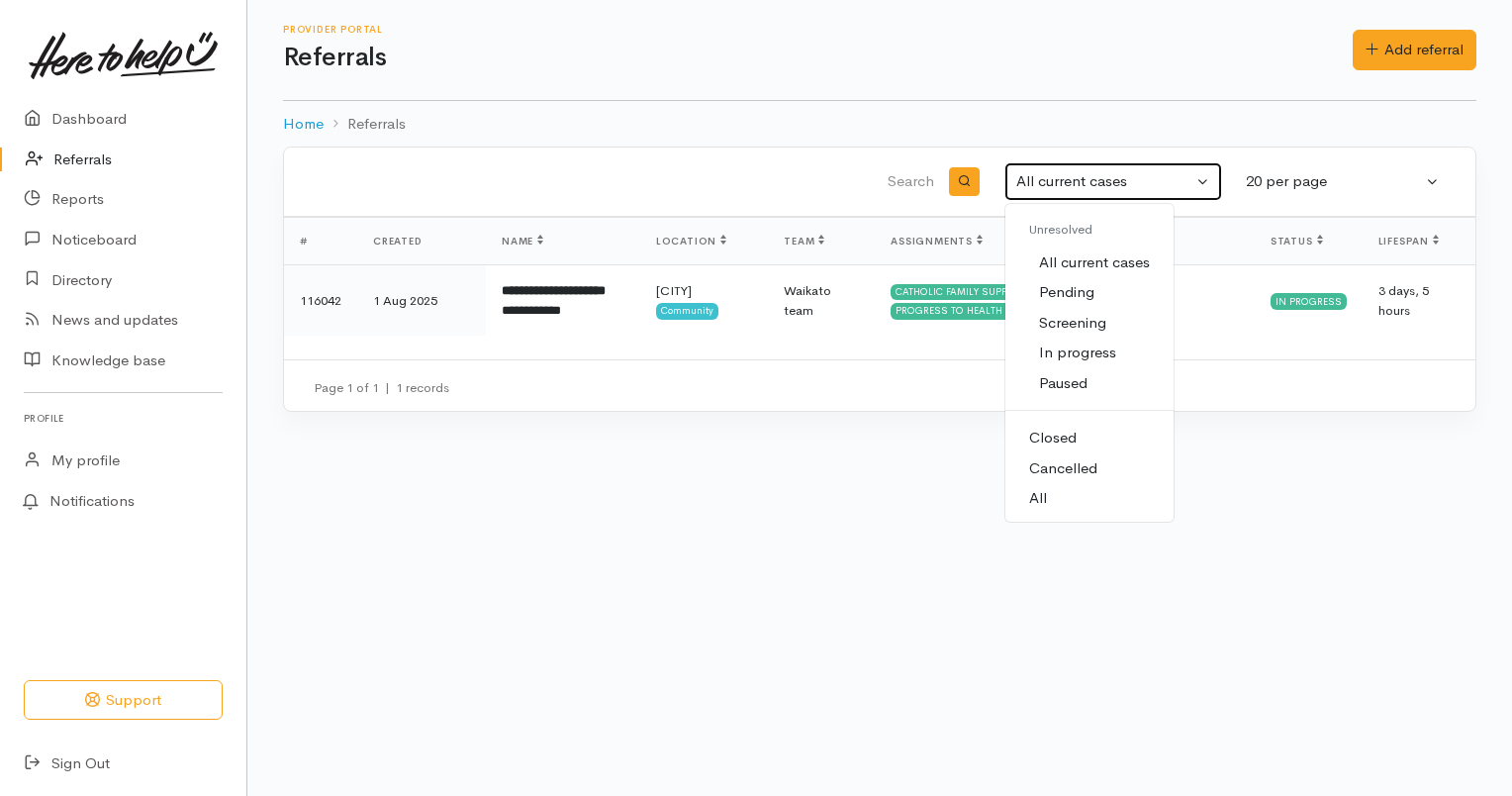 select on "All" 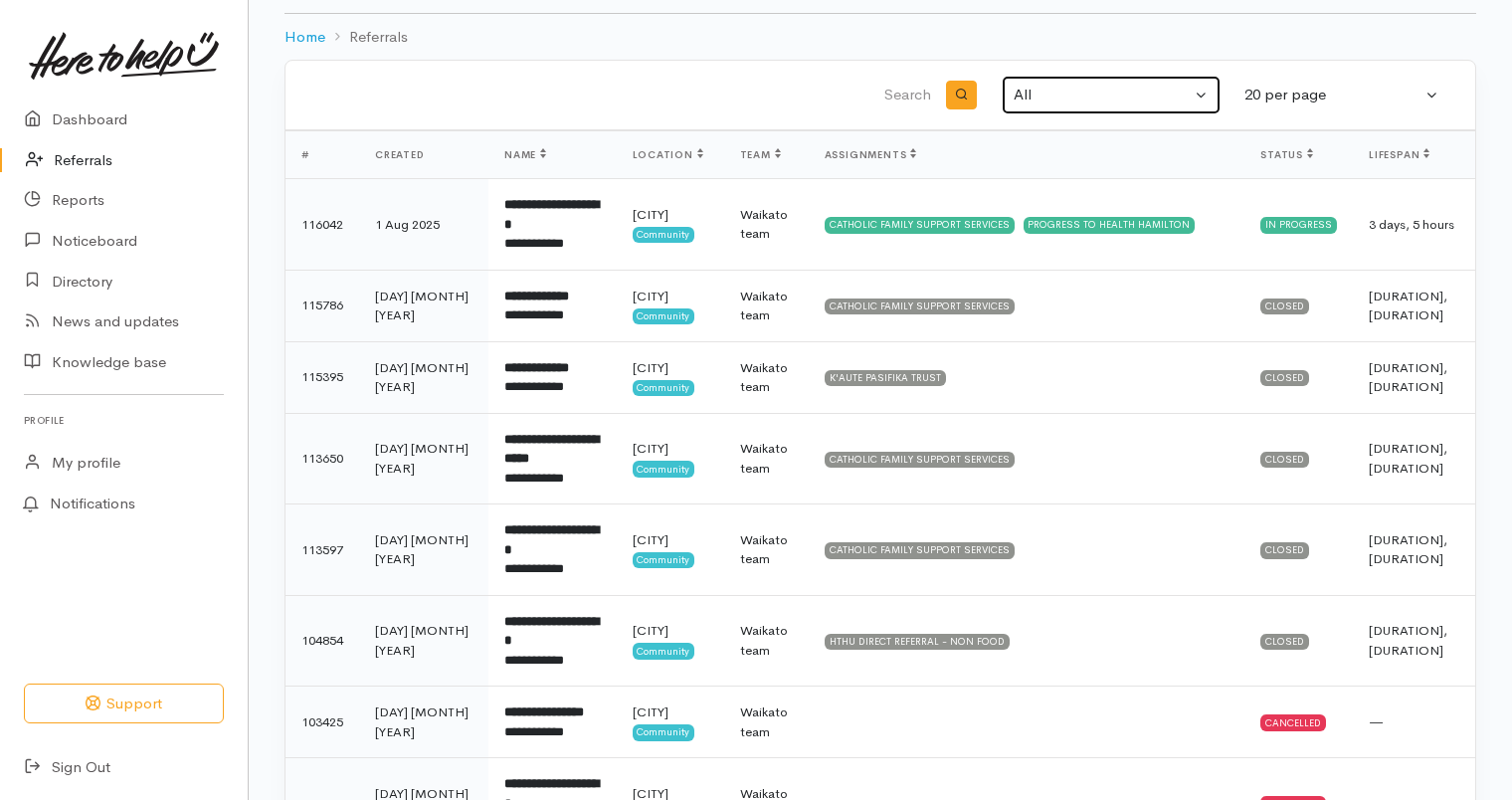 scroll, scrollTop: 86, scrollLeft: 0, axis: vertical 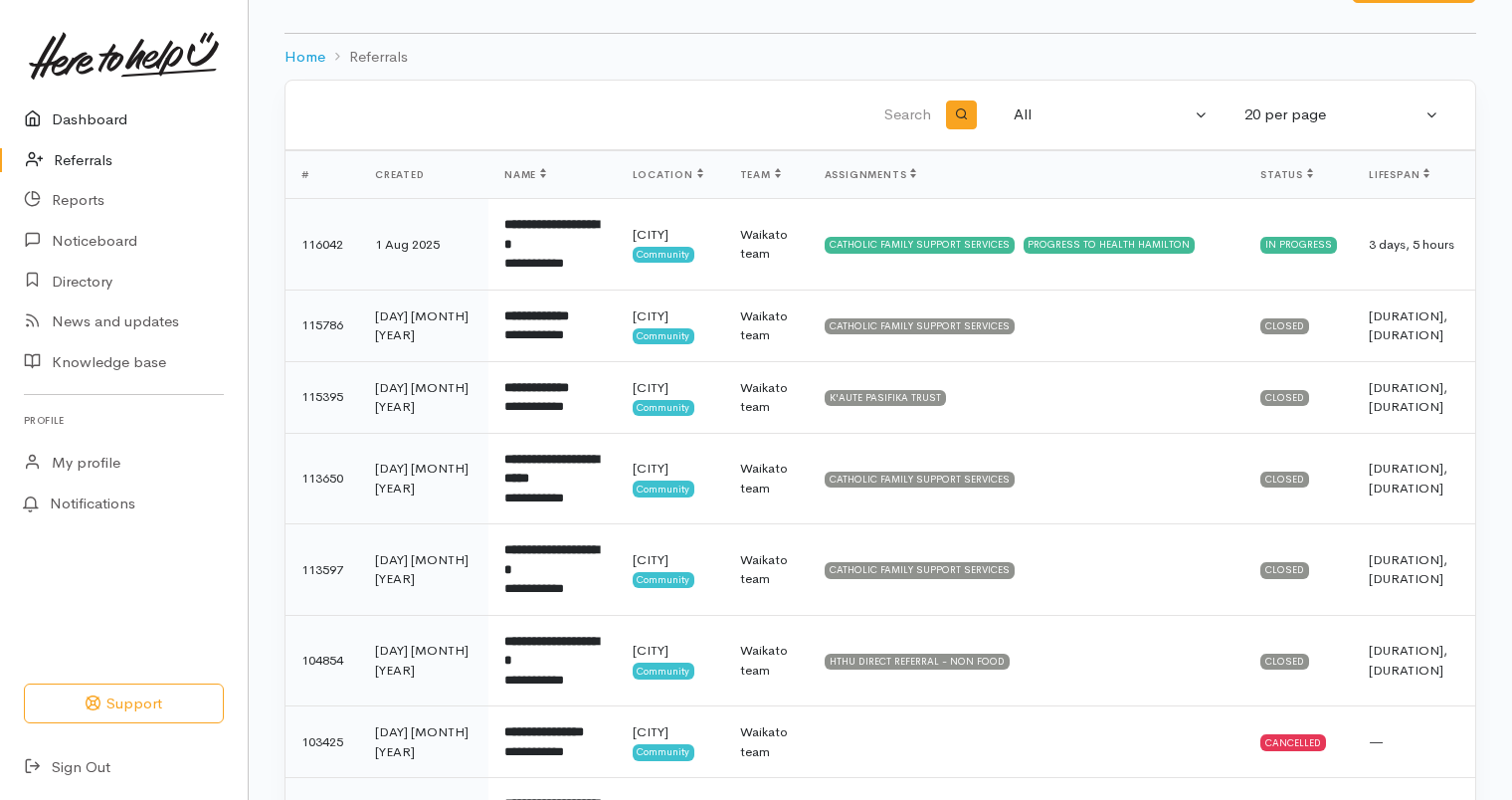 click on "Dashboard" at bounding box center [123, 119] 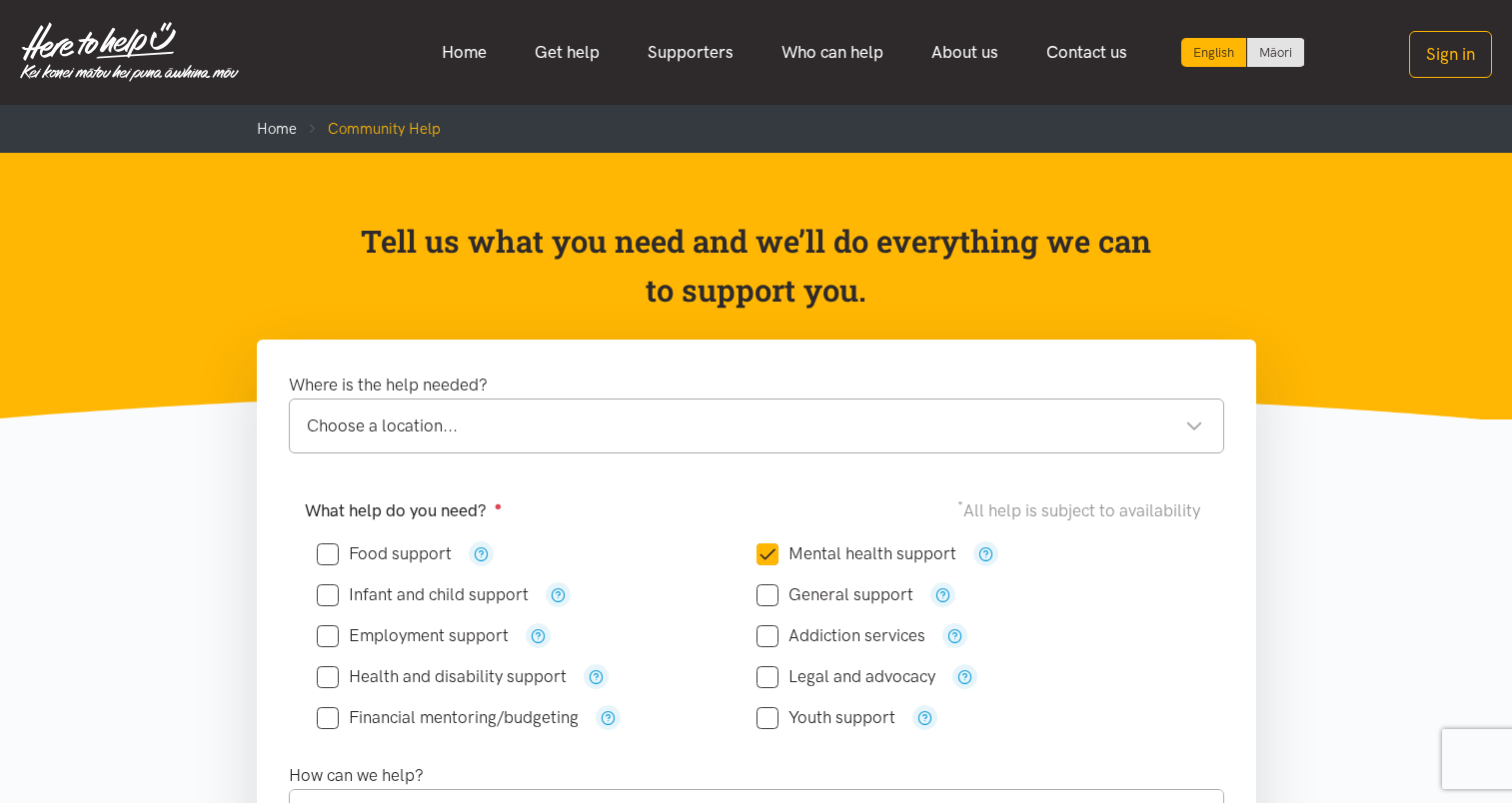 scroll, scrollTop: 0, scrollLeft: 0, axis: both 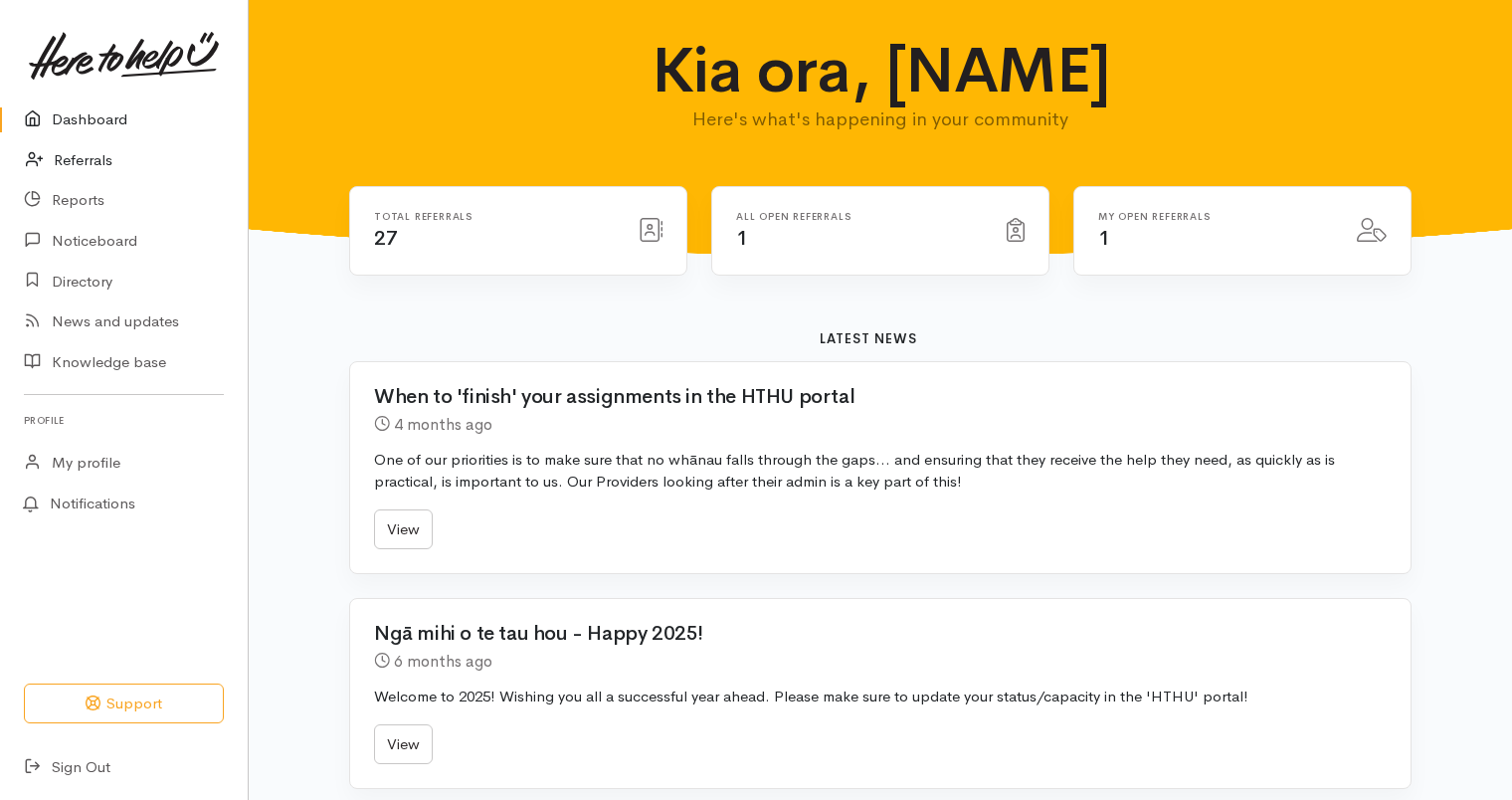 click on "Referrals" at bounding box center (123, 160) 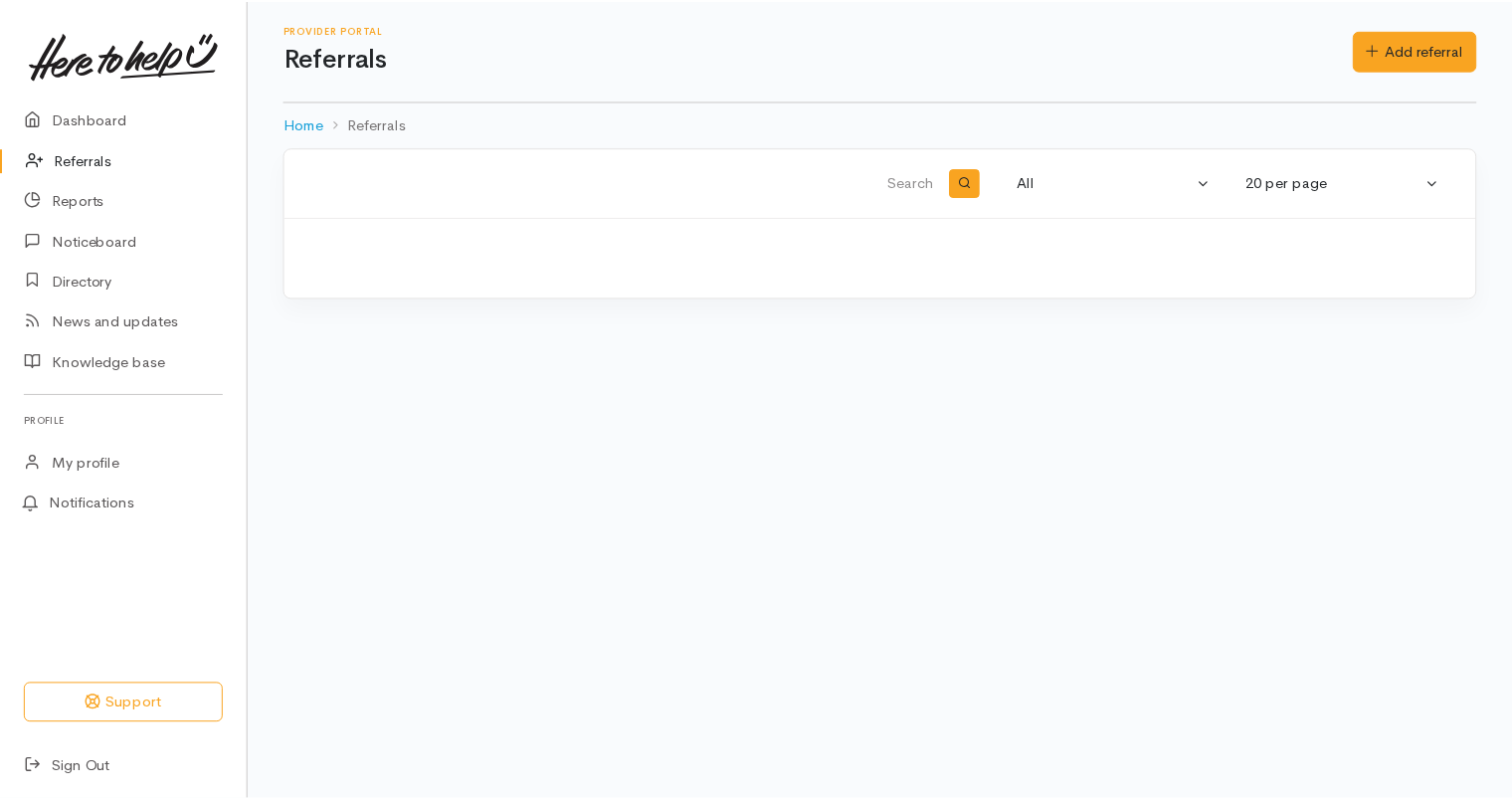 scroll, scrollTop: 0, scrollLeft: 0, axis: both 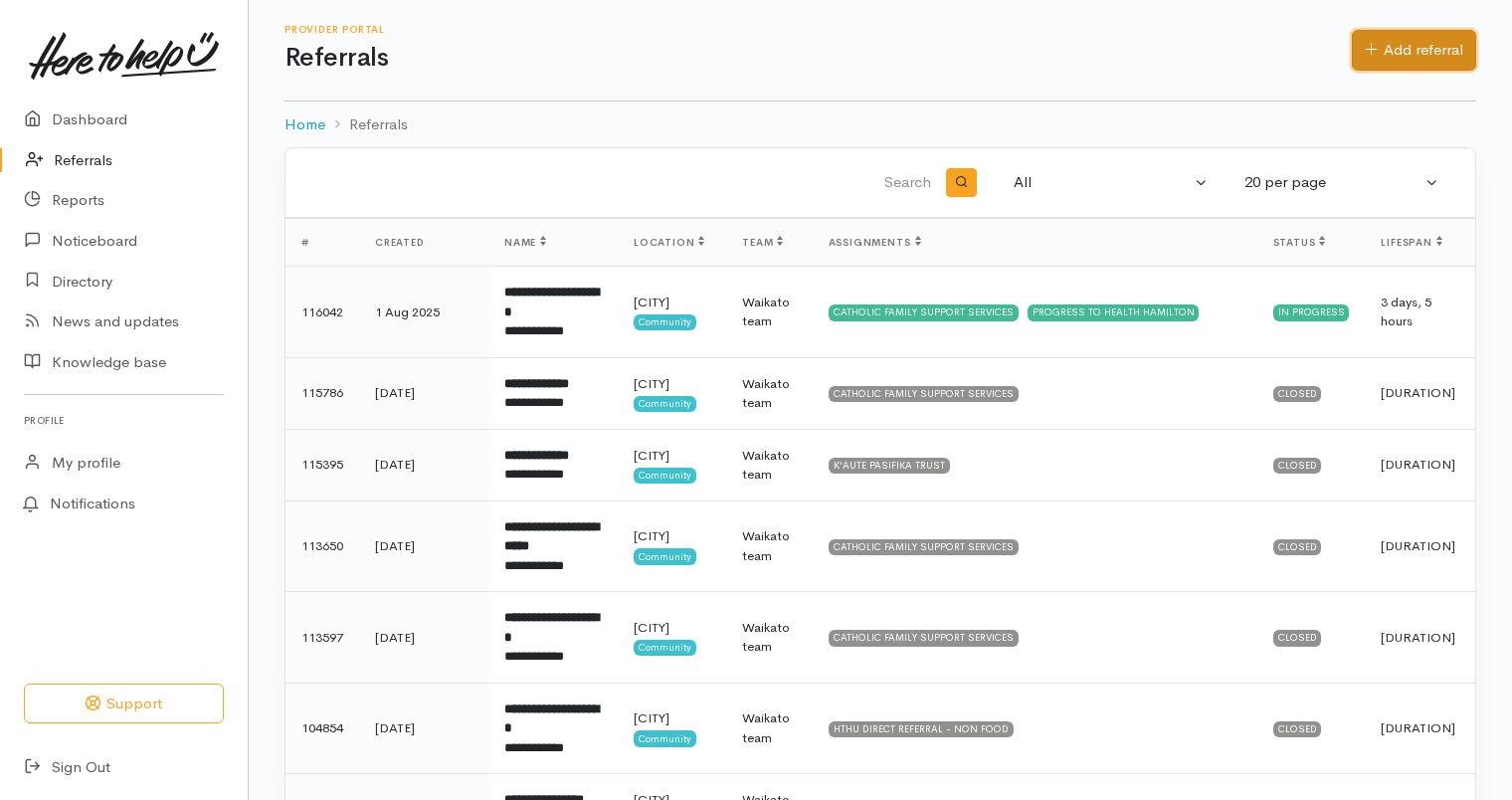 click on "Add referral" at bounding box center (1414, 50) 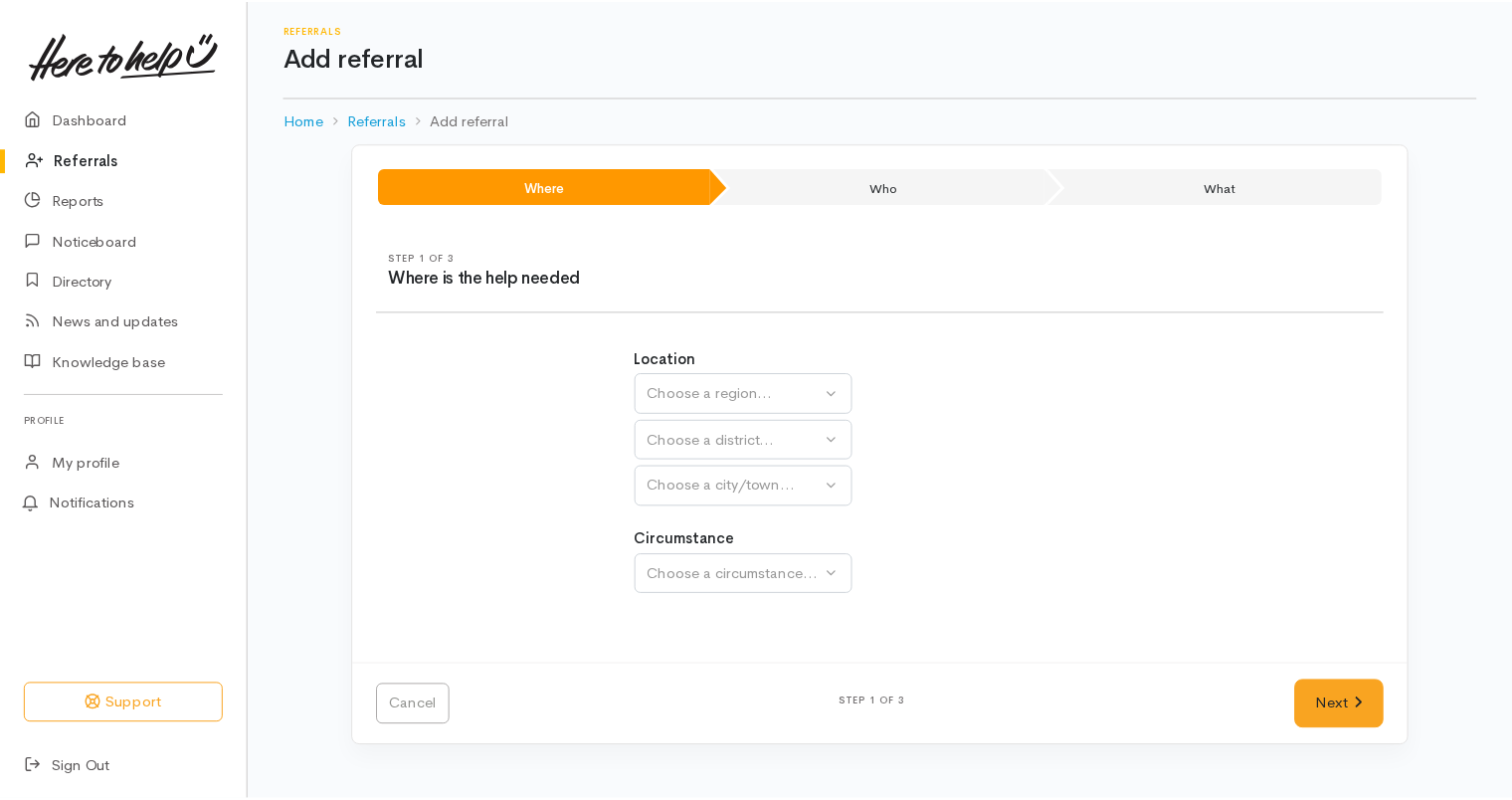 scroll, scrollTop: 0, scrollLeft: 0, axis: both 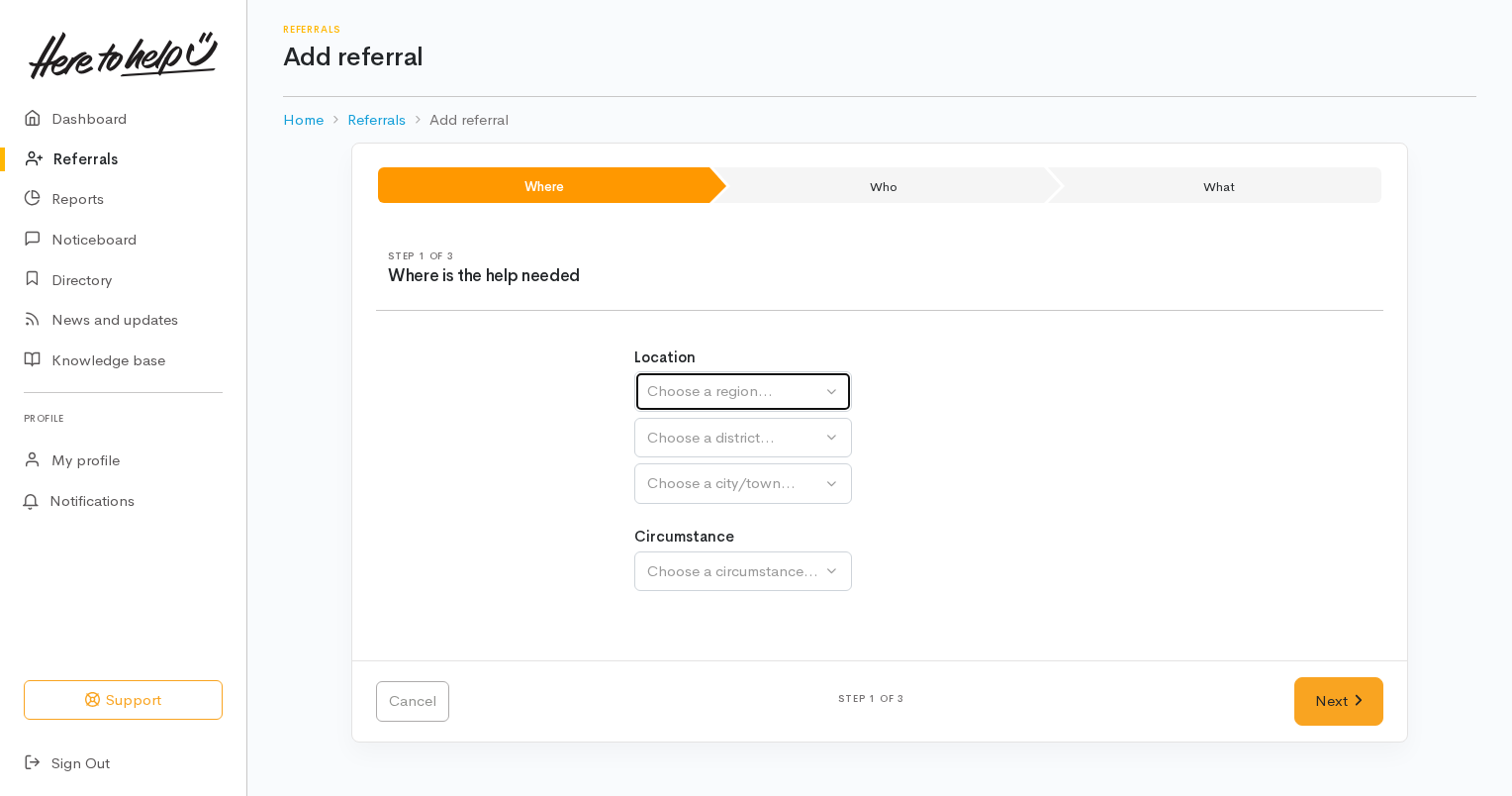 click on "Choose a region..." at bounding box center (734, 391) 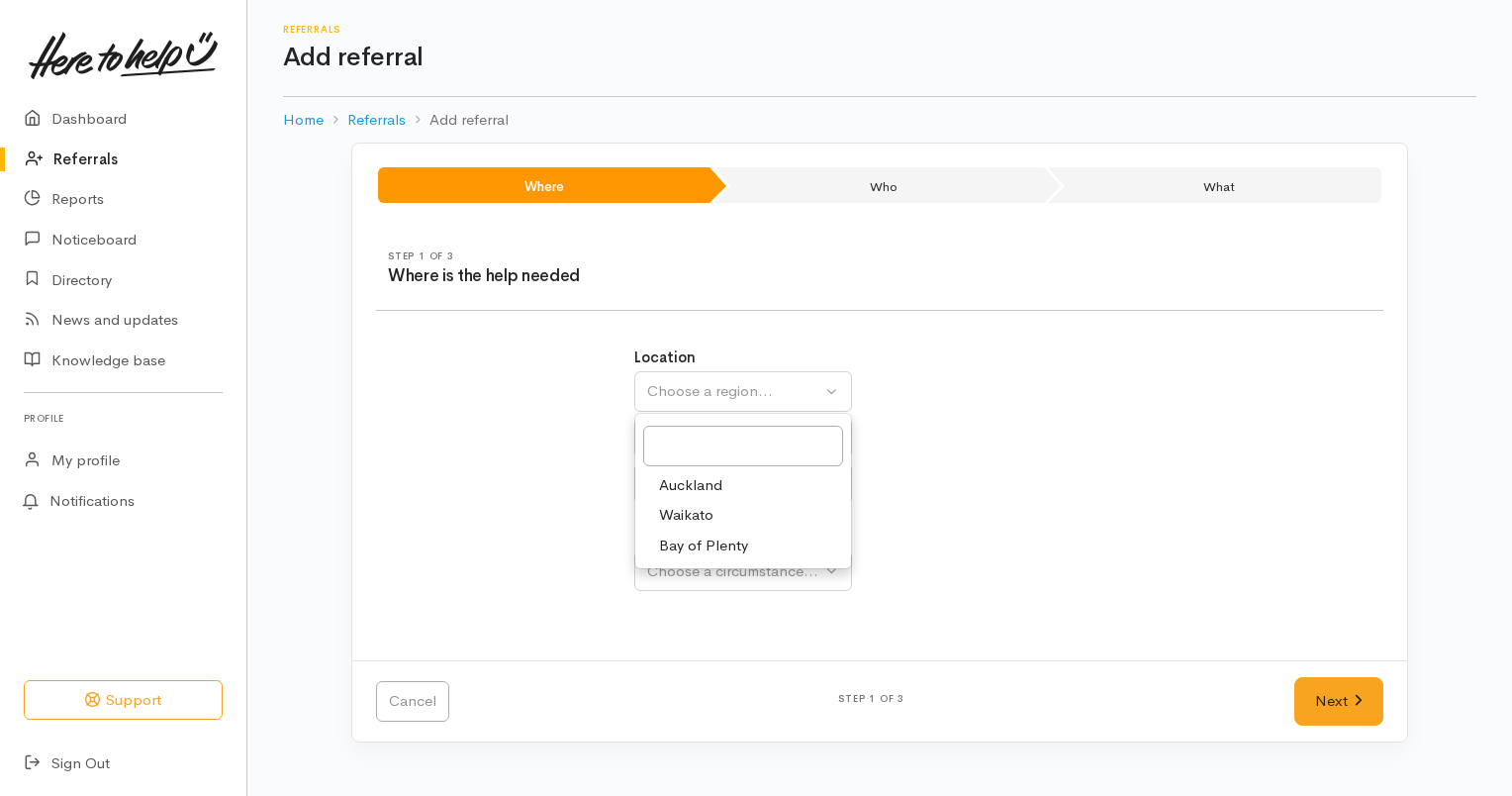 click on "Waikato" at bounding box center (686, 515) 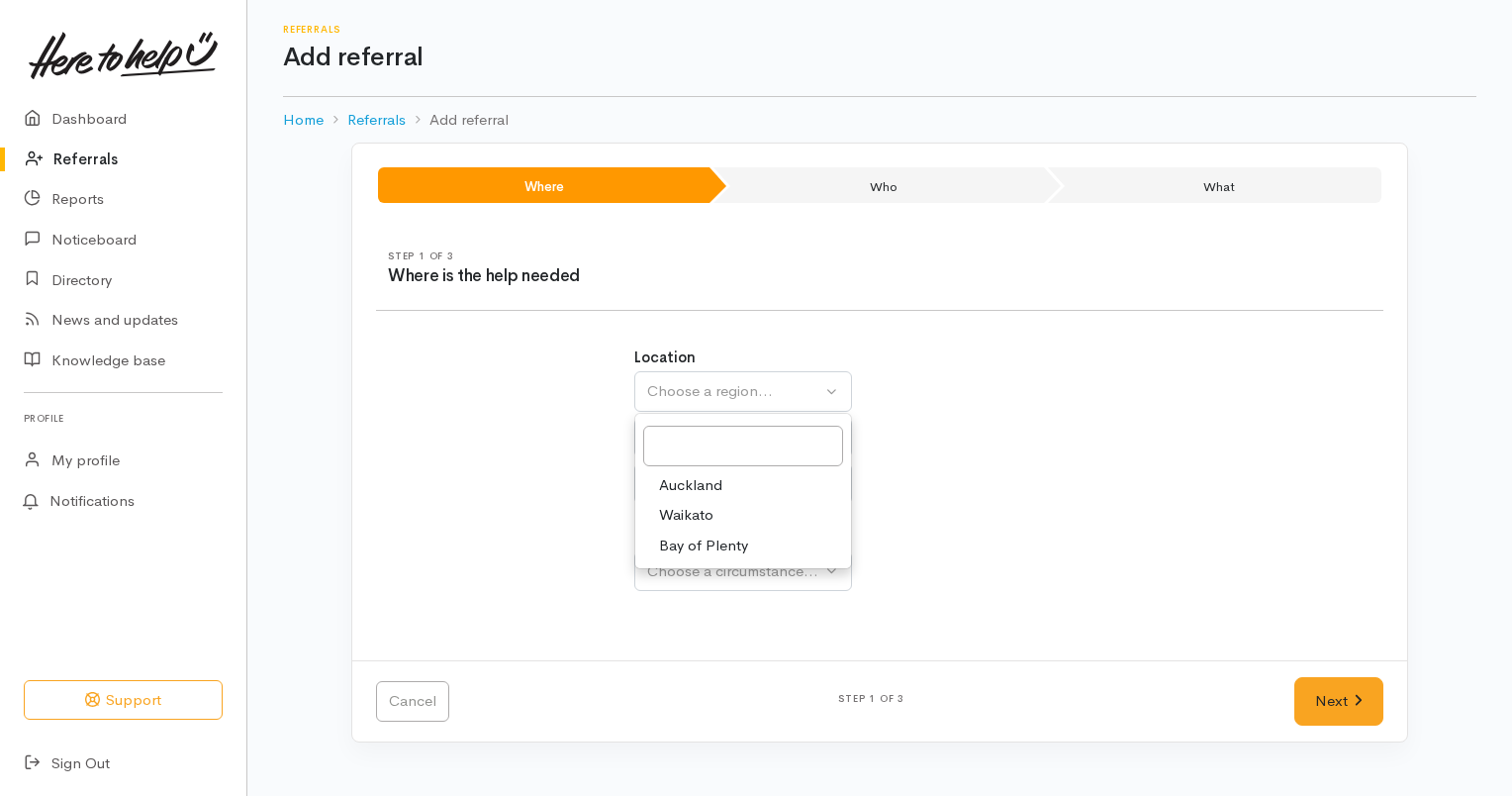 select on "3" 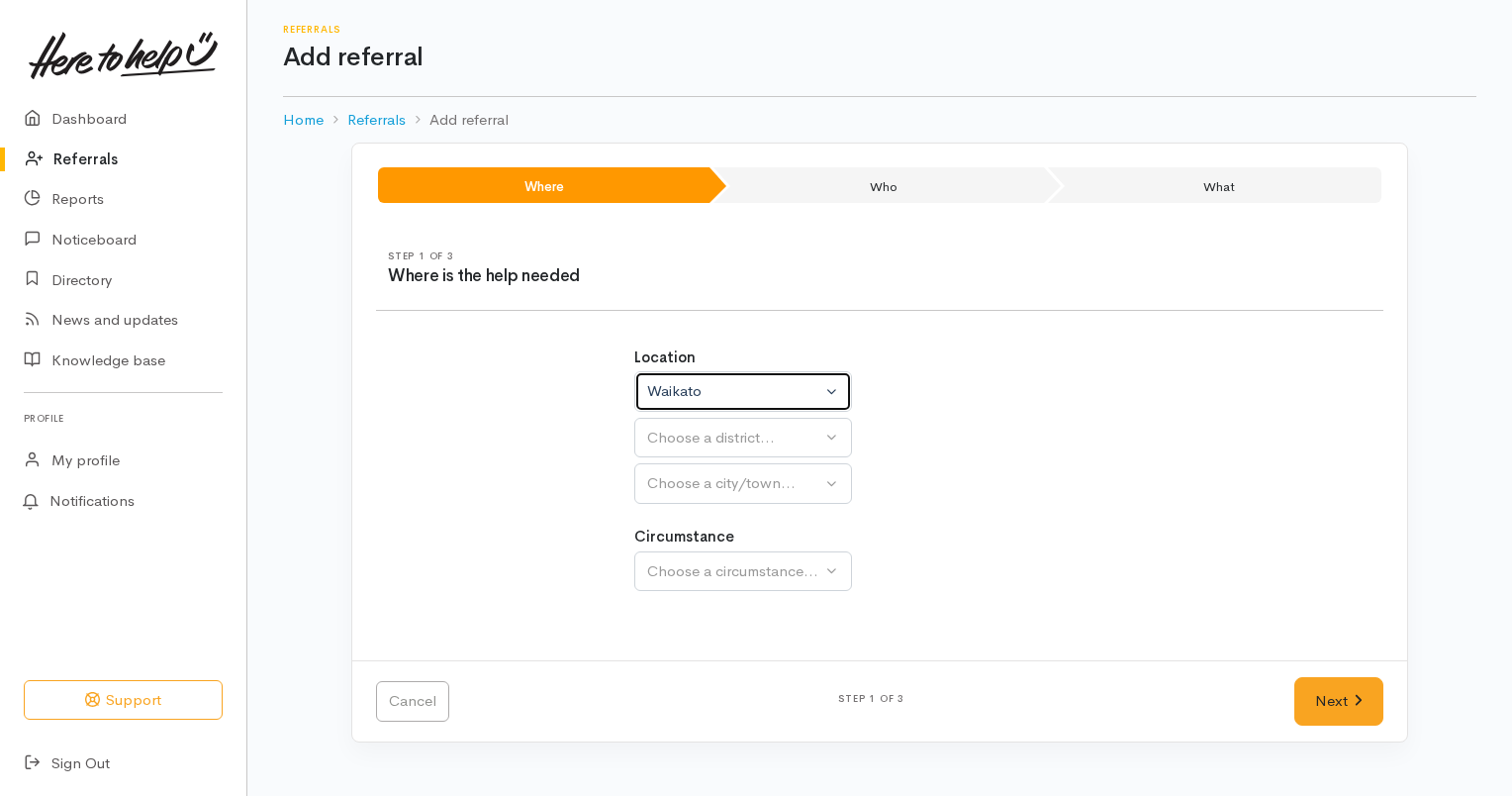 select 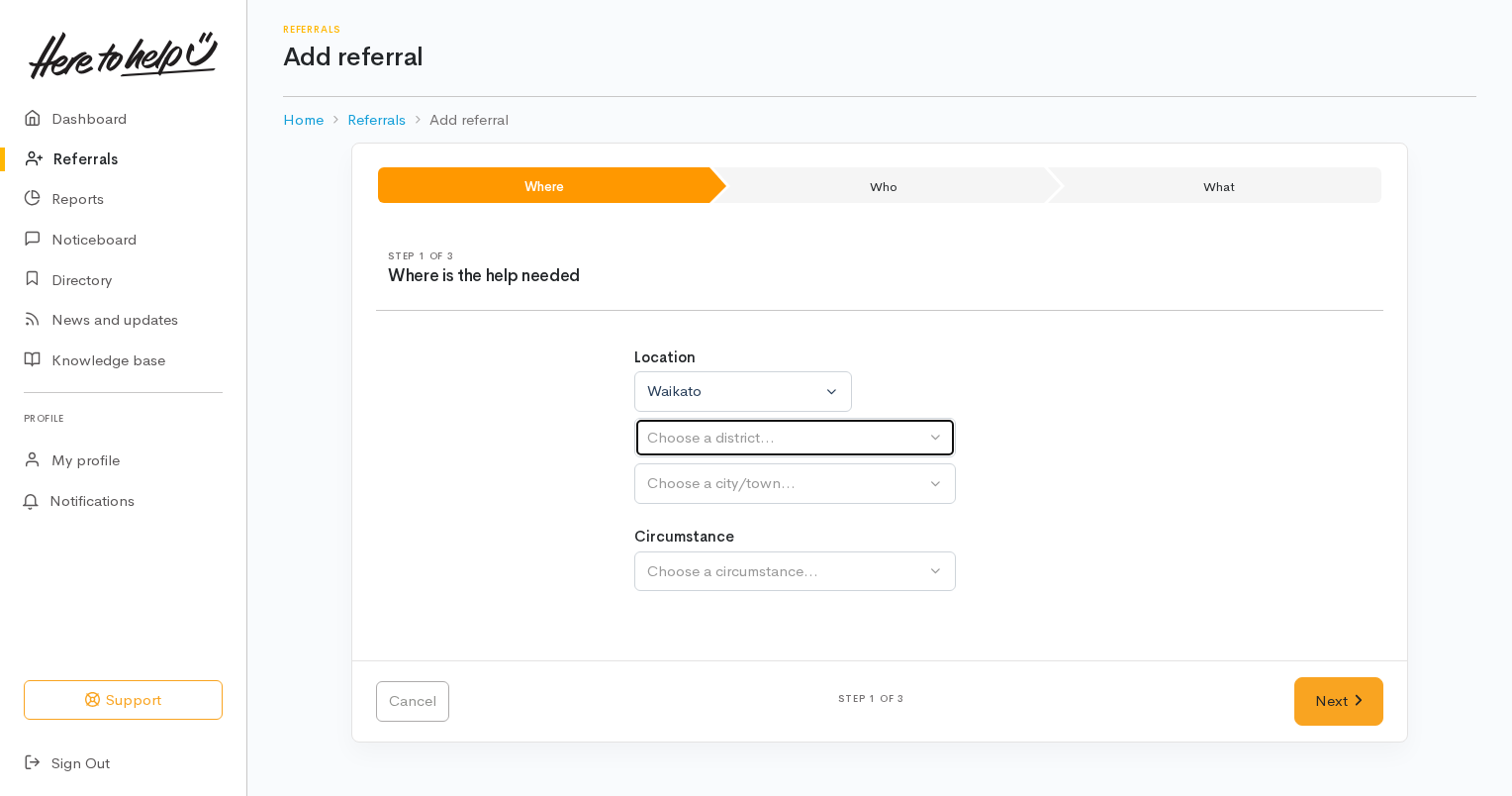 click on "Choose a district..." at bounding box center (786, 438) 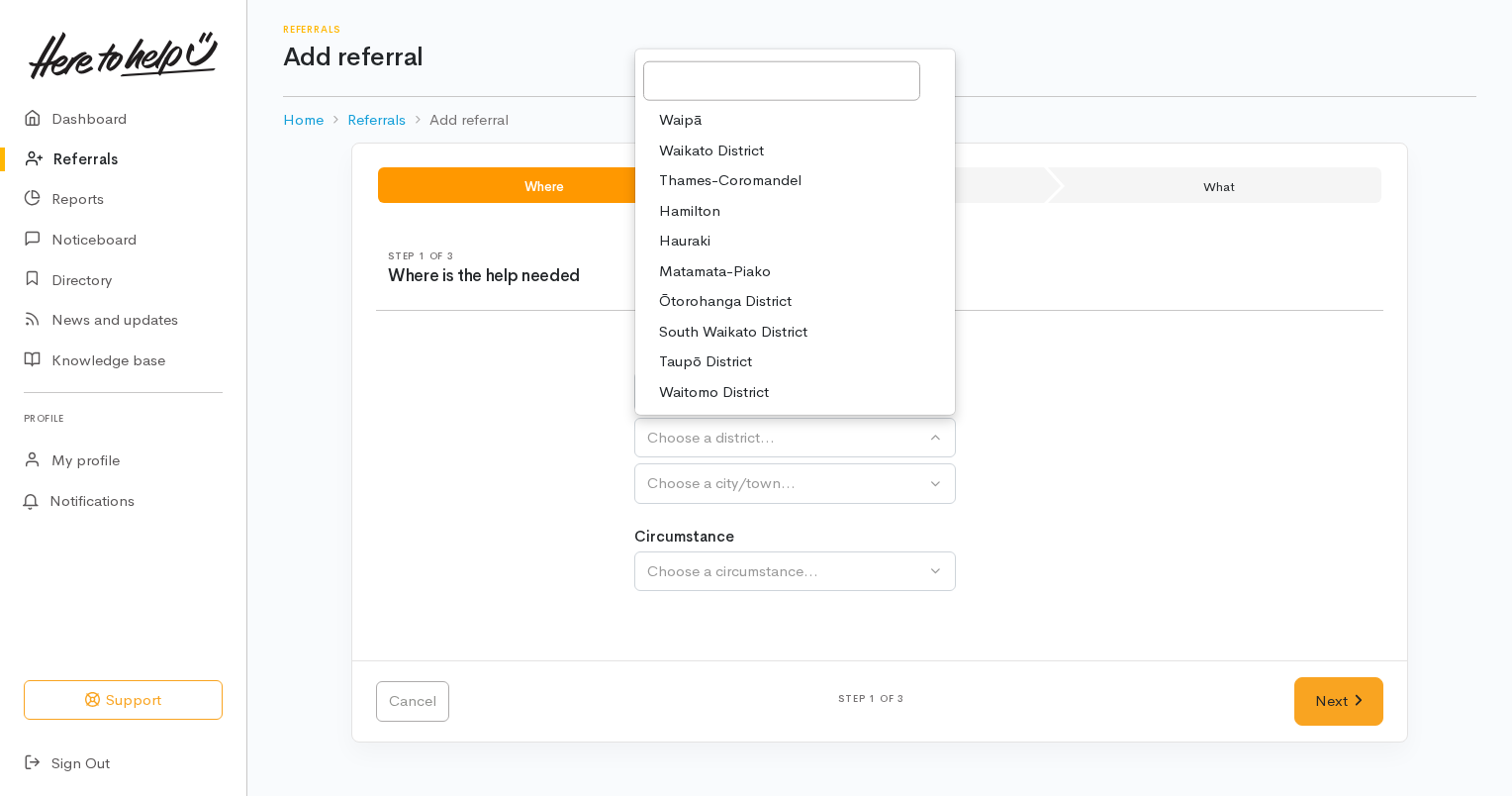 click on "Hamilton" at bounding box center [690, 211] 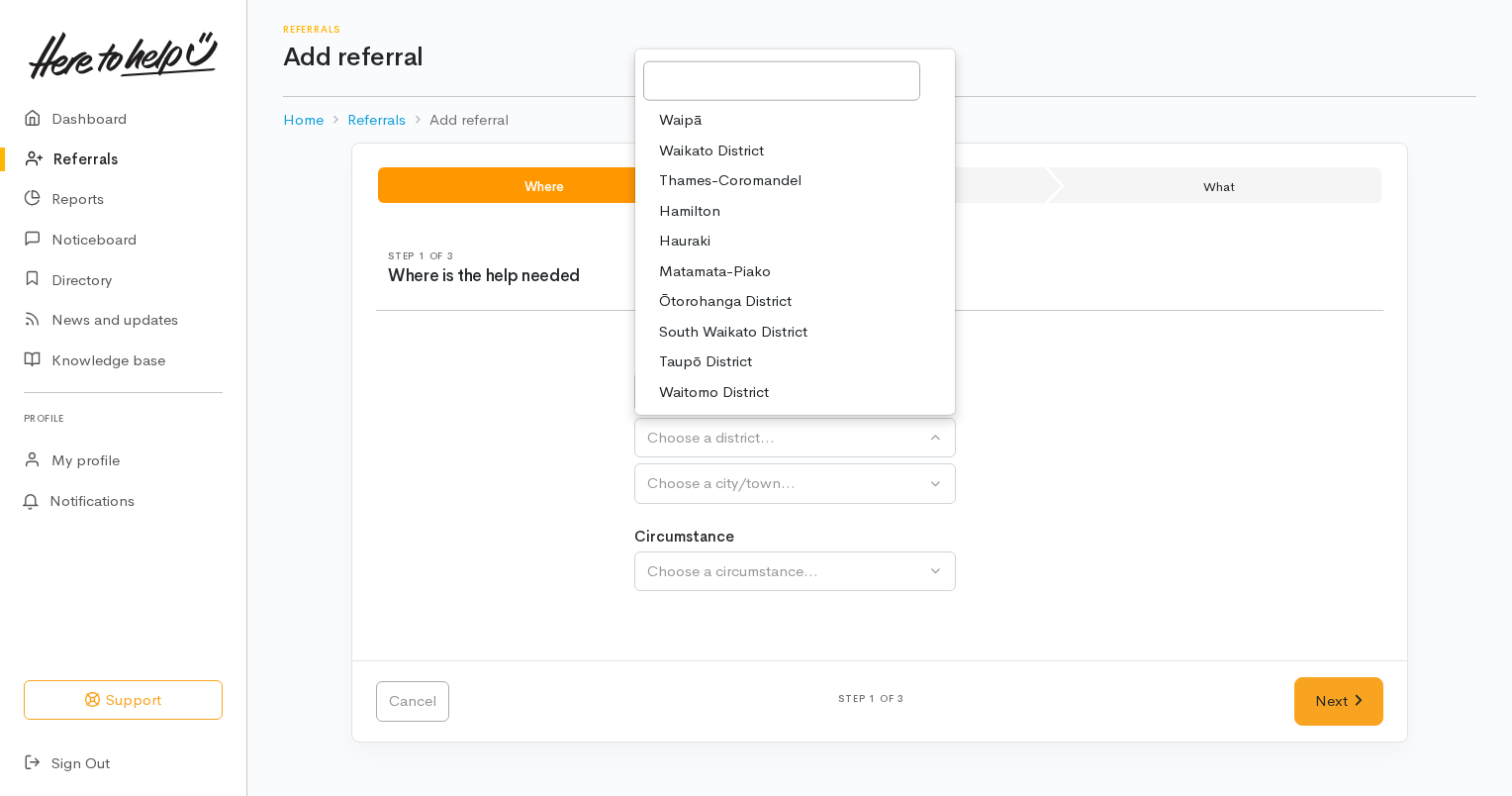select on "4" 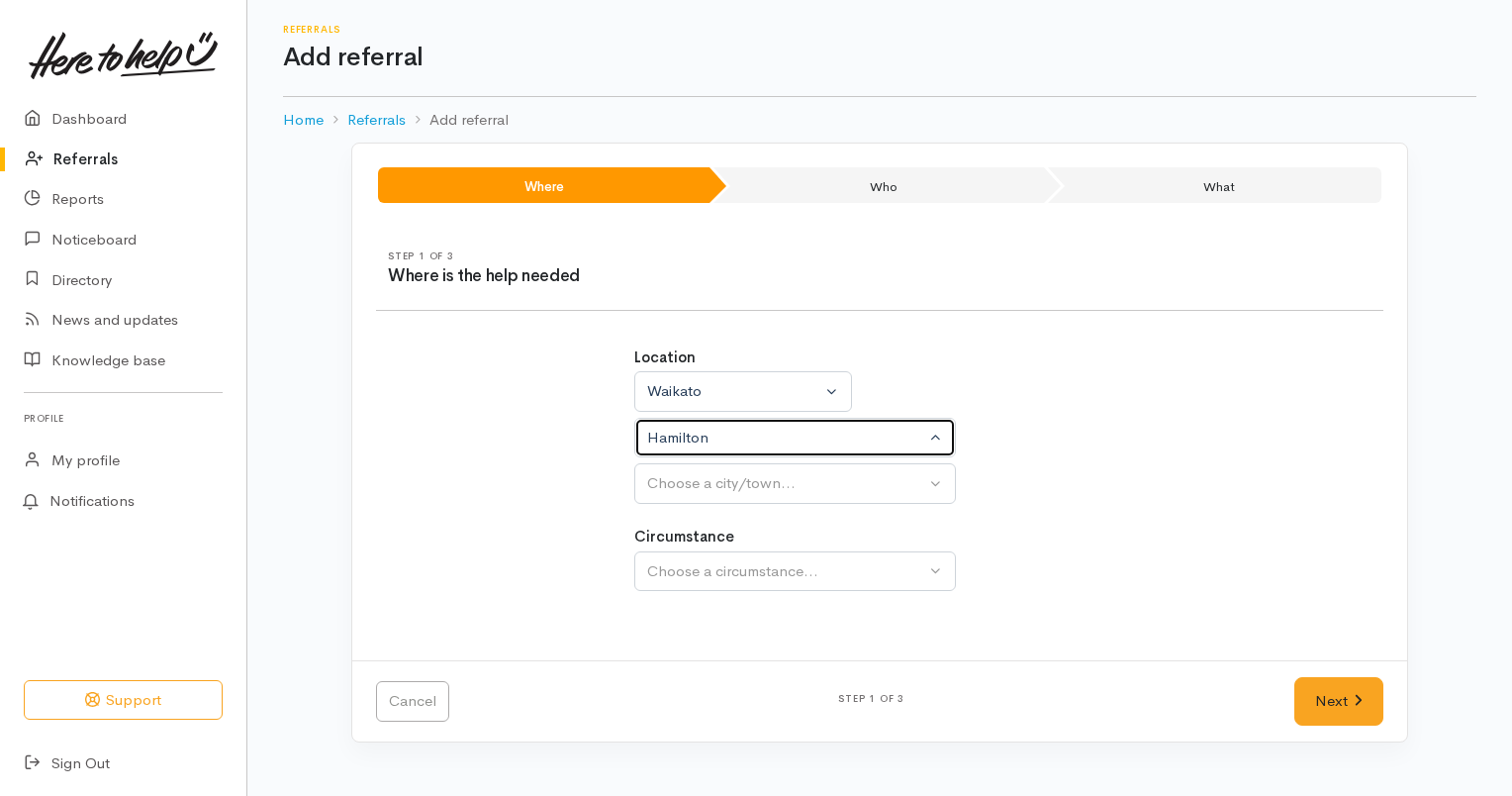 select 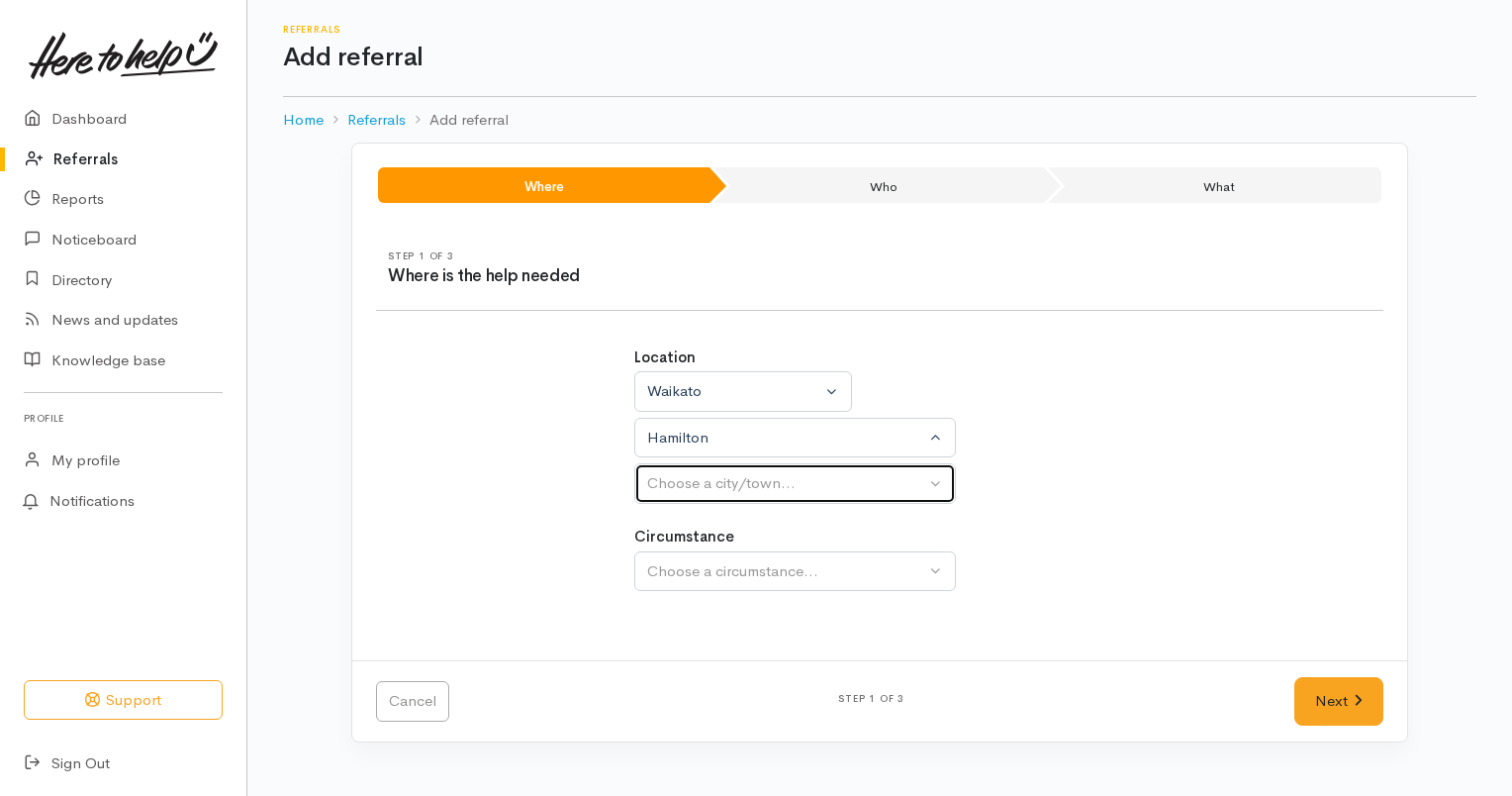 click on "Choose a city/town..." at bounding box center [795, 483] 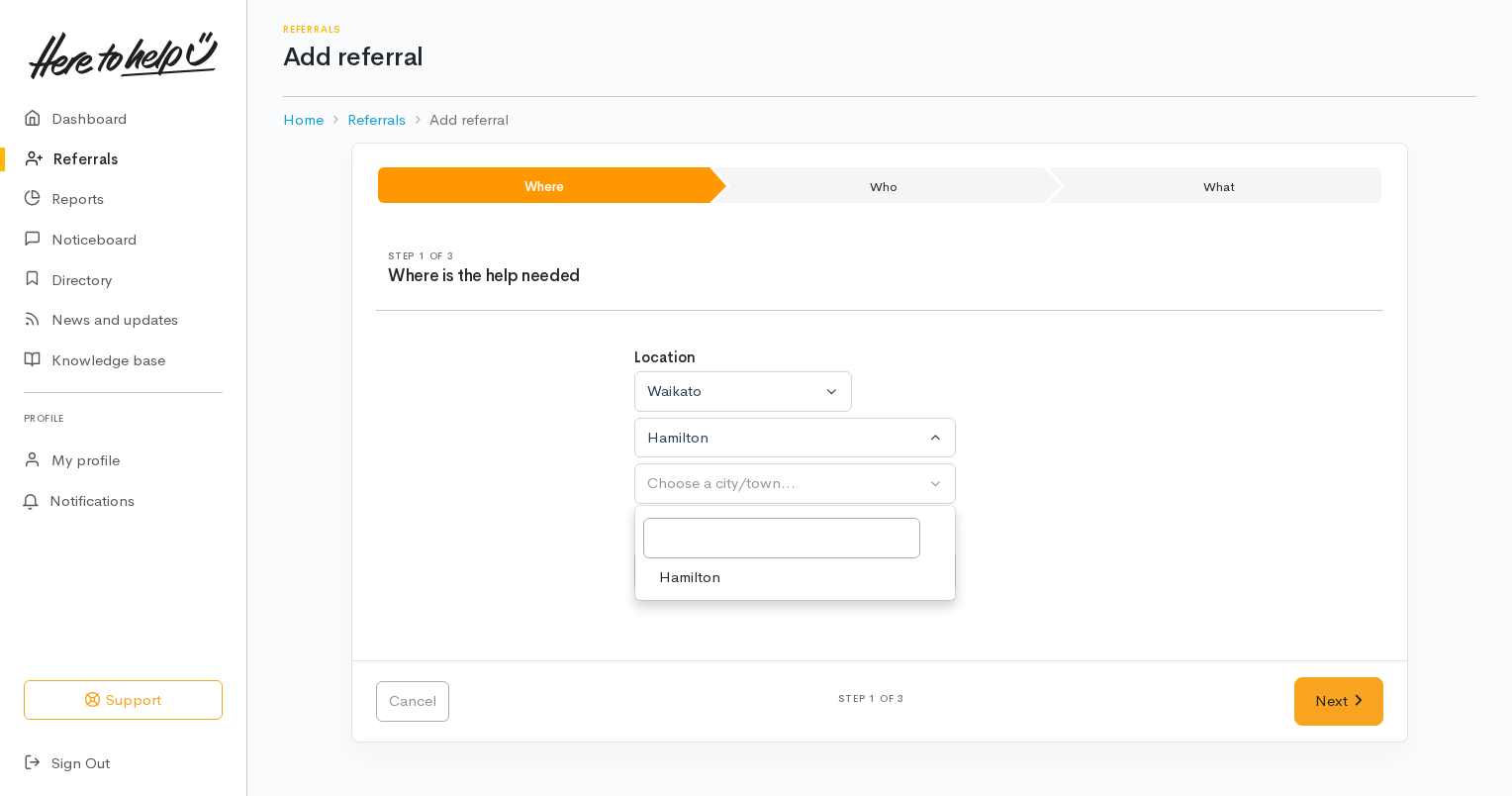 click on "Hamilton" at bounding box center [690, 577] 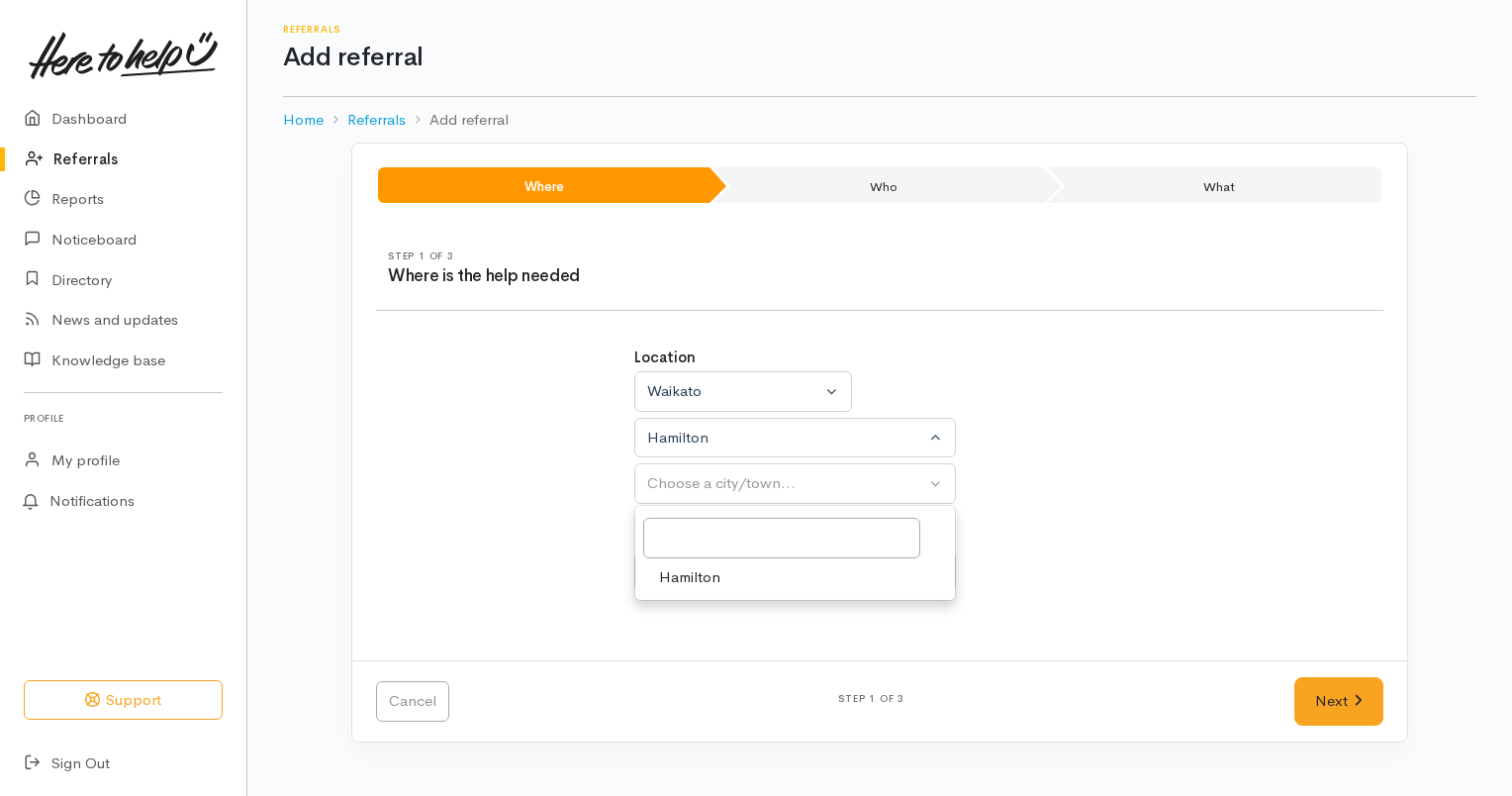 select on "1" 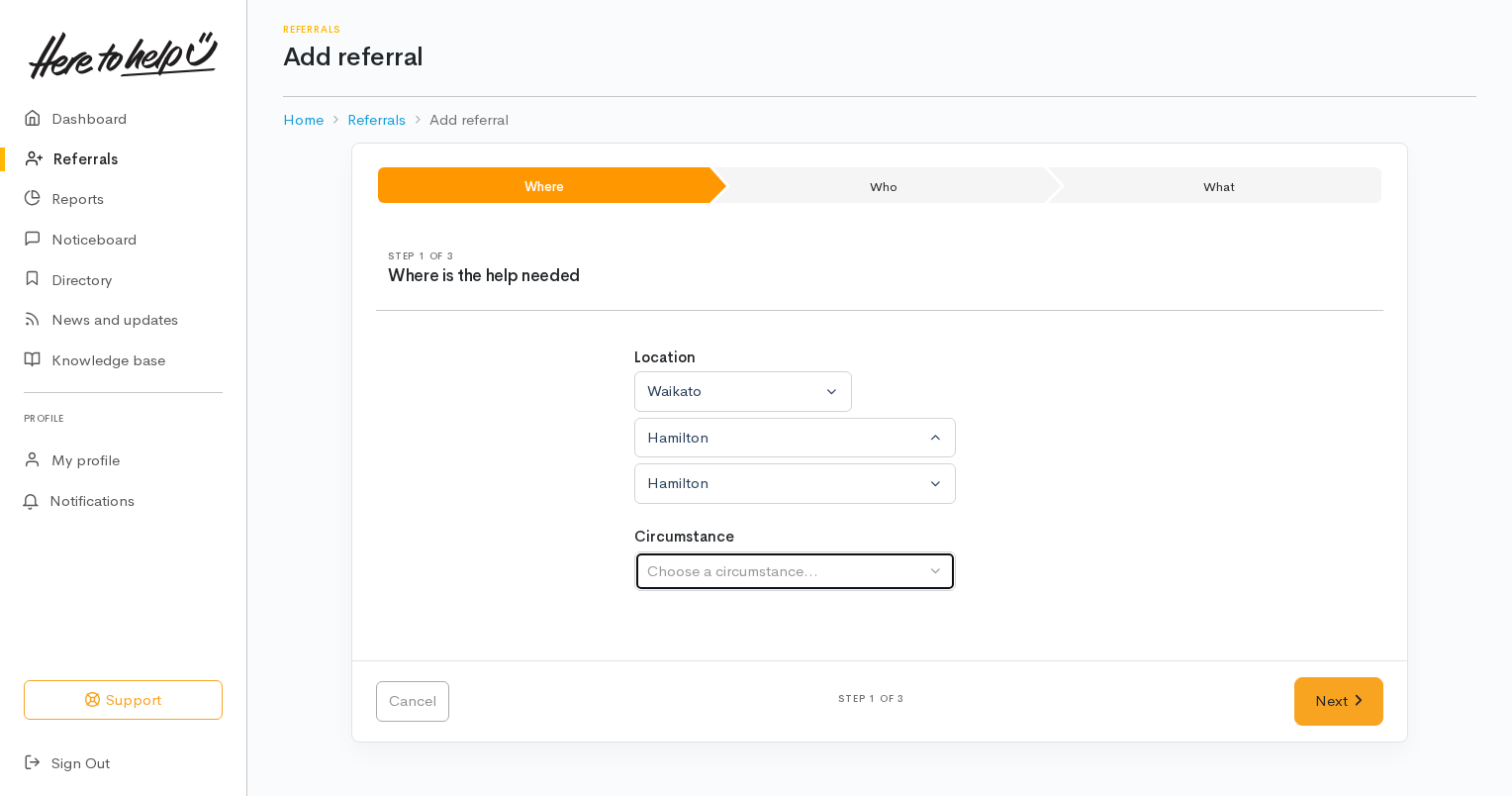 click on "Choose a circumstance..." at bounding box center (786, 571) 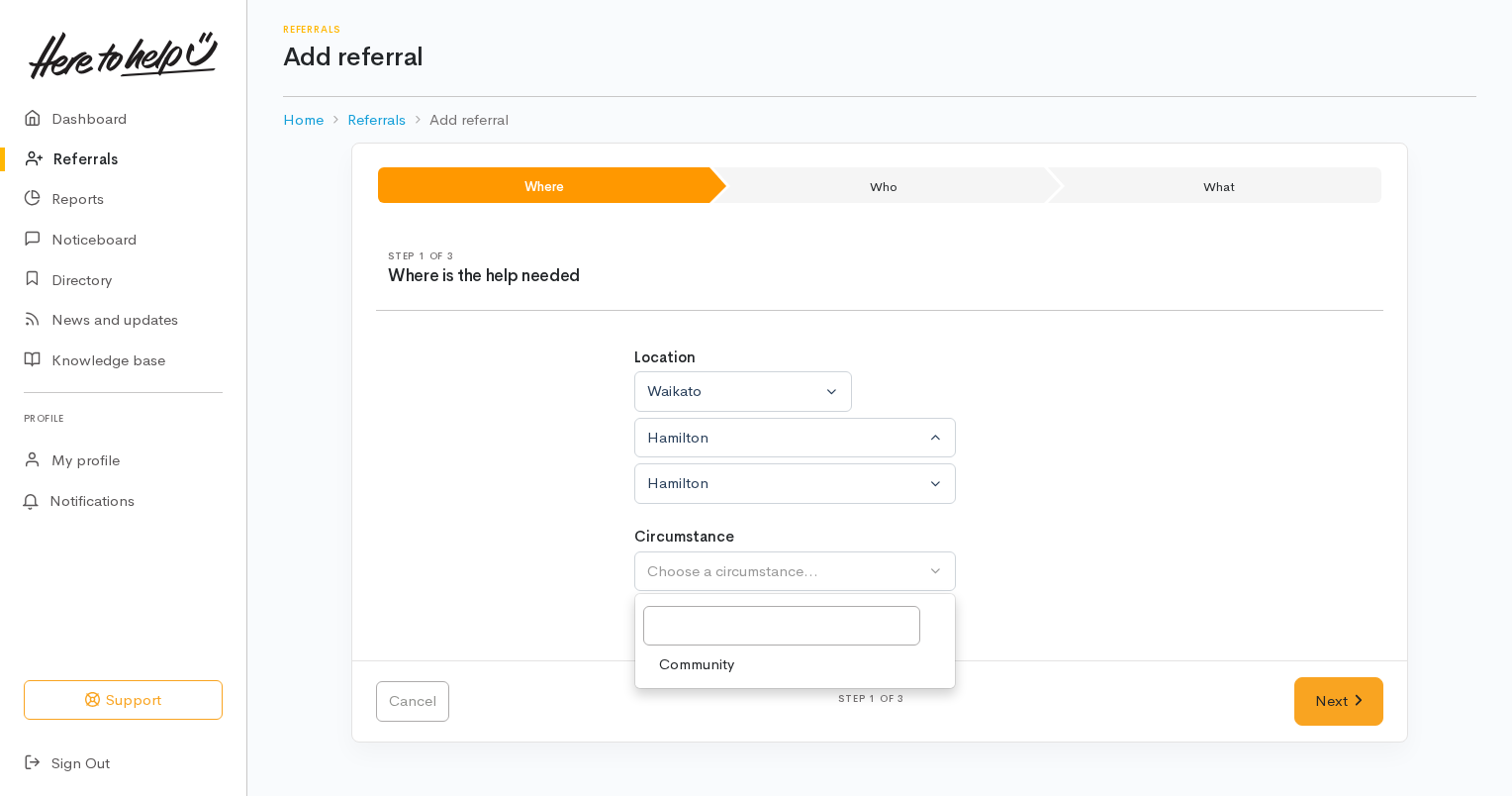 click on "Community" at bounding box center [697, 664] 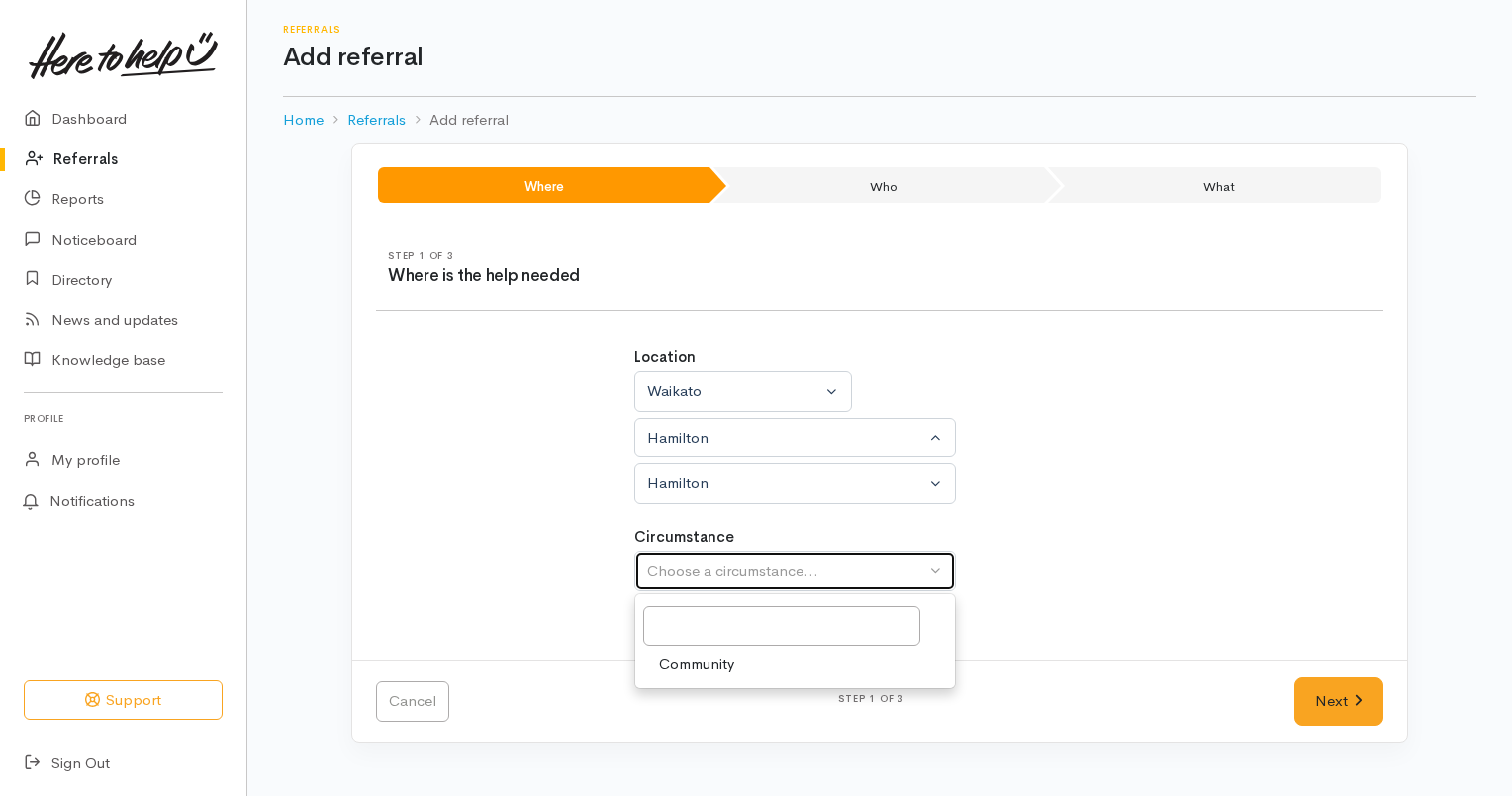select on "2" 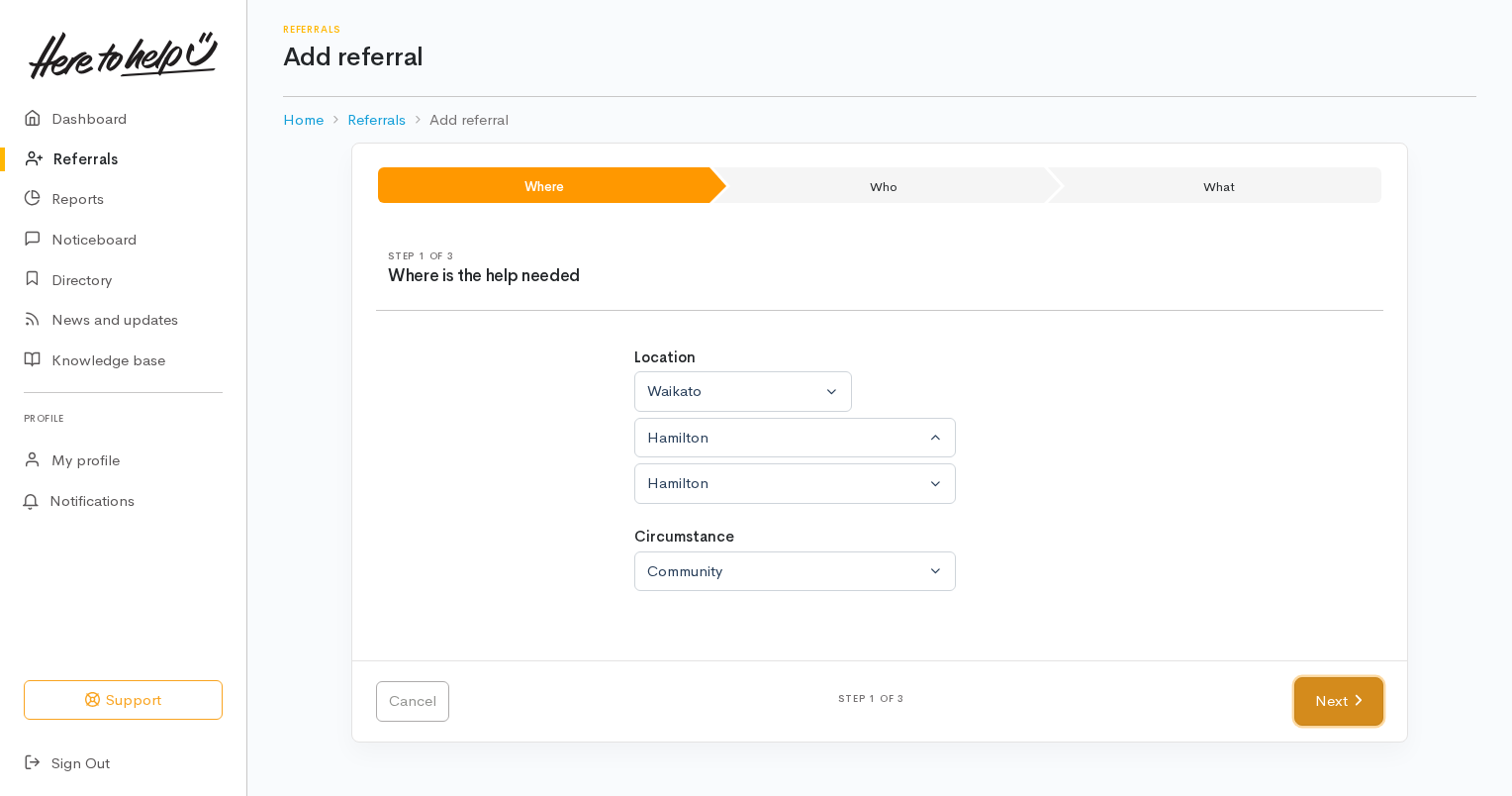 click on "Next" at bounding box center [1339, 701] 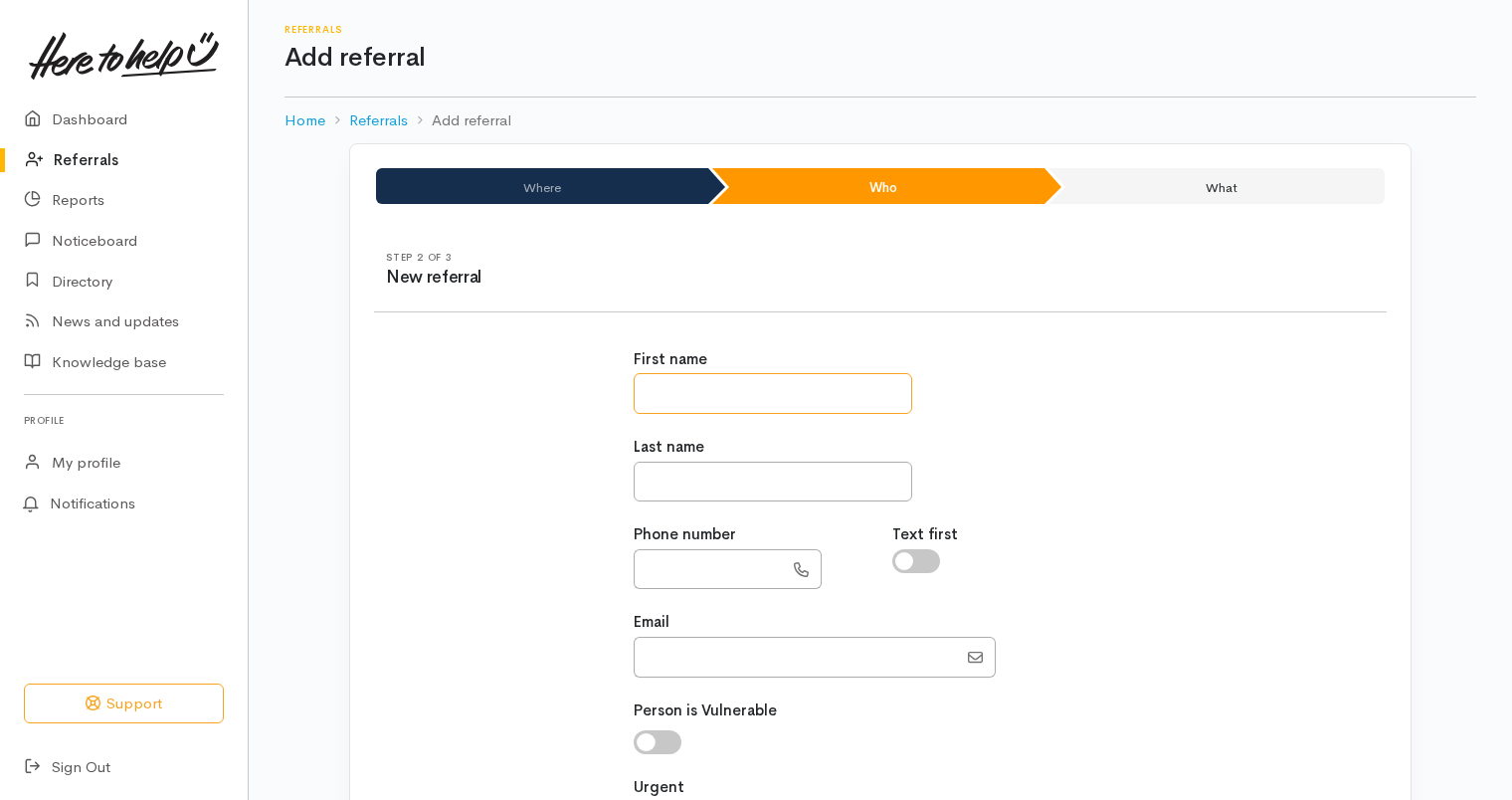 click at bounding box center [773, 393] 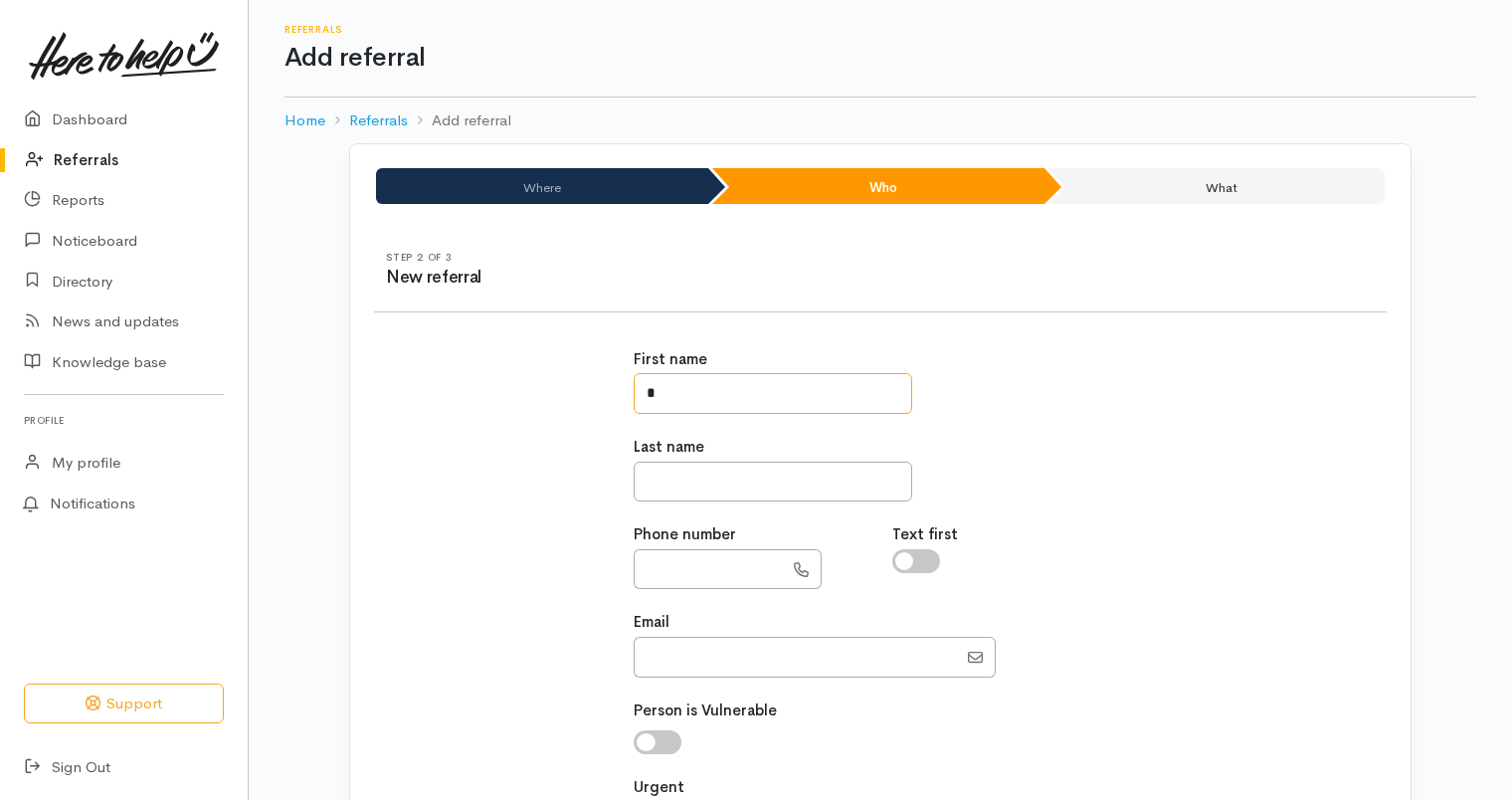 type on "********" 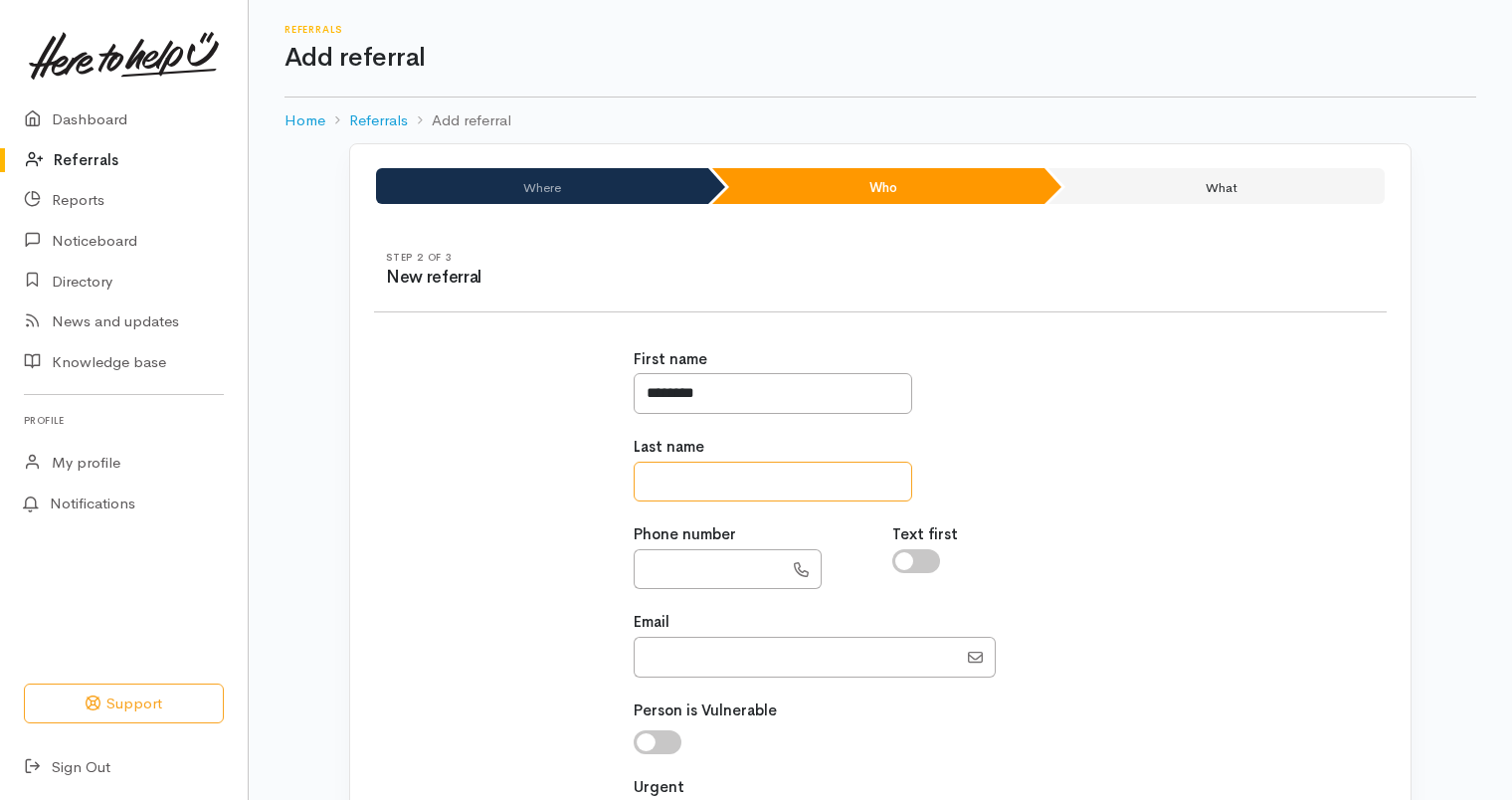 type on "****" 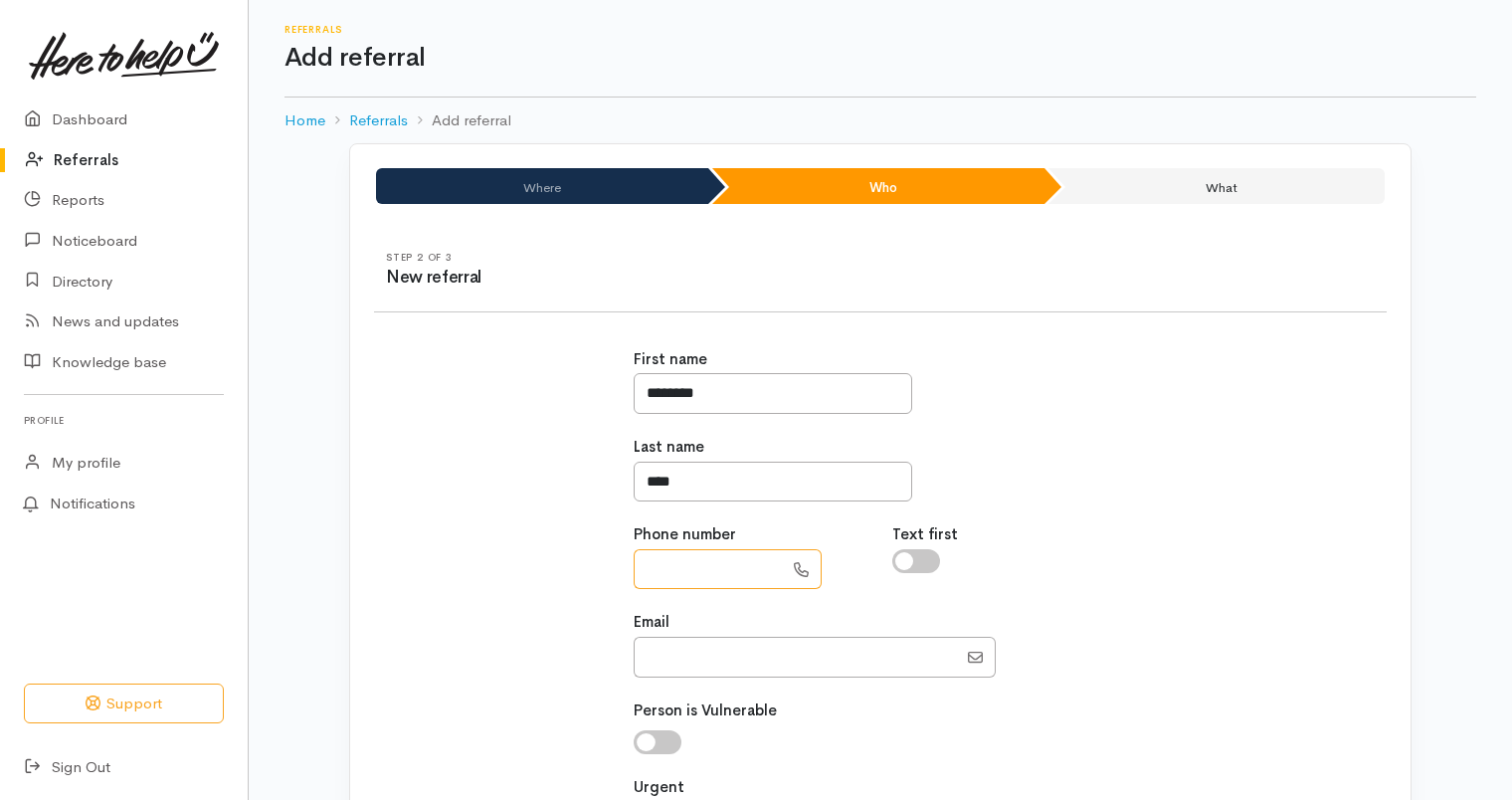 type on "**********" 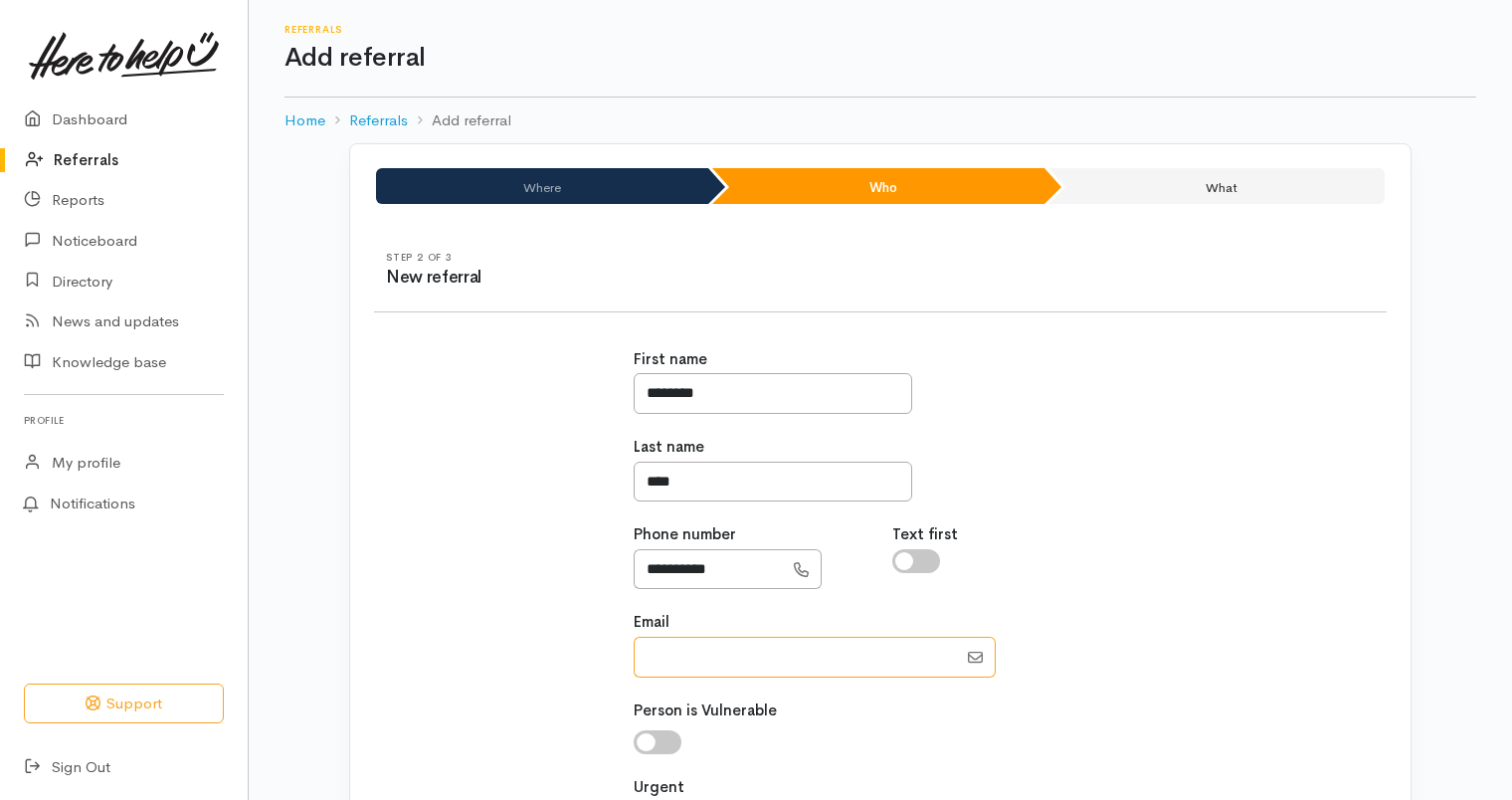 type on "[EMAIL]" 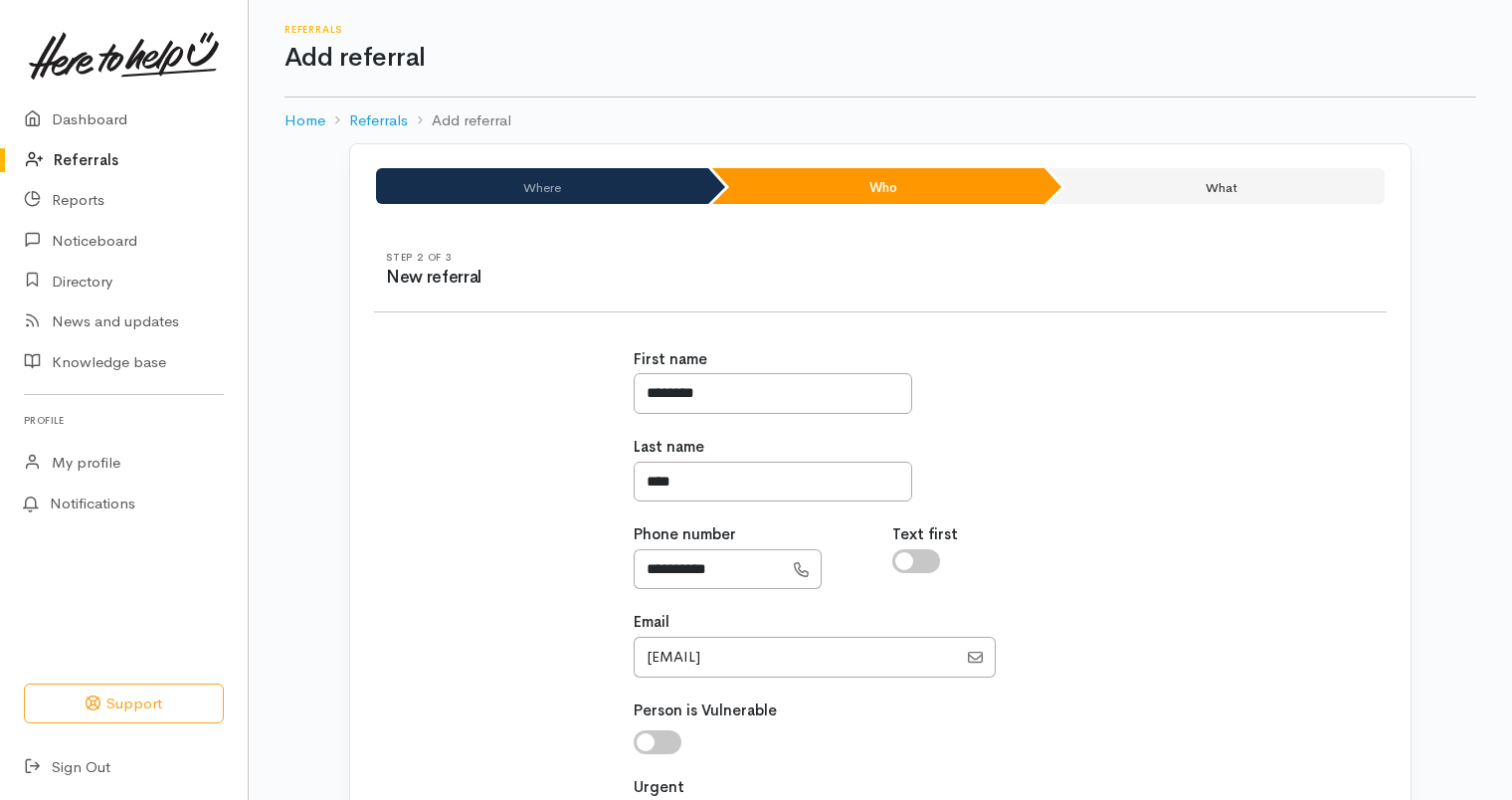 click at bounding box center (658, 742) 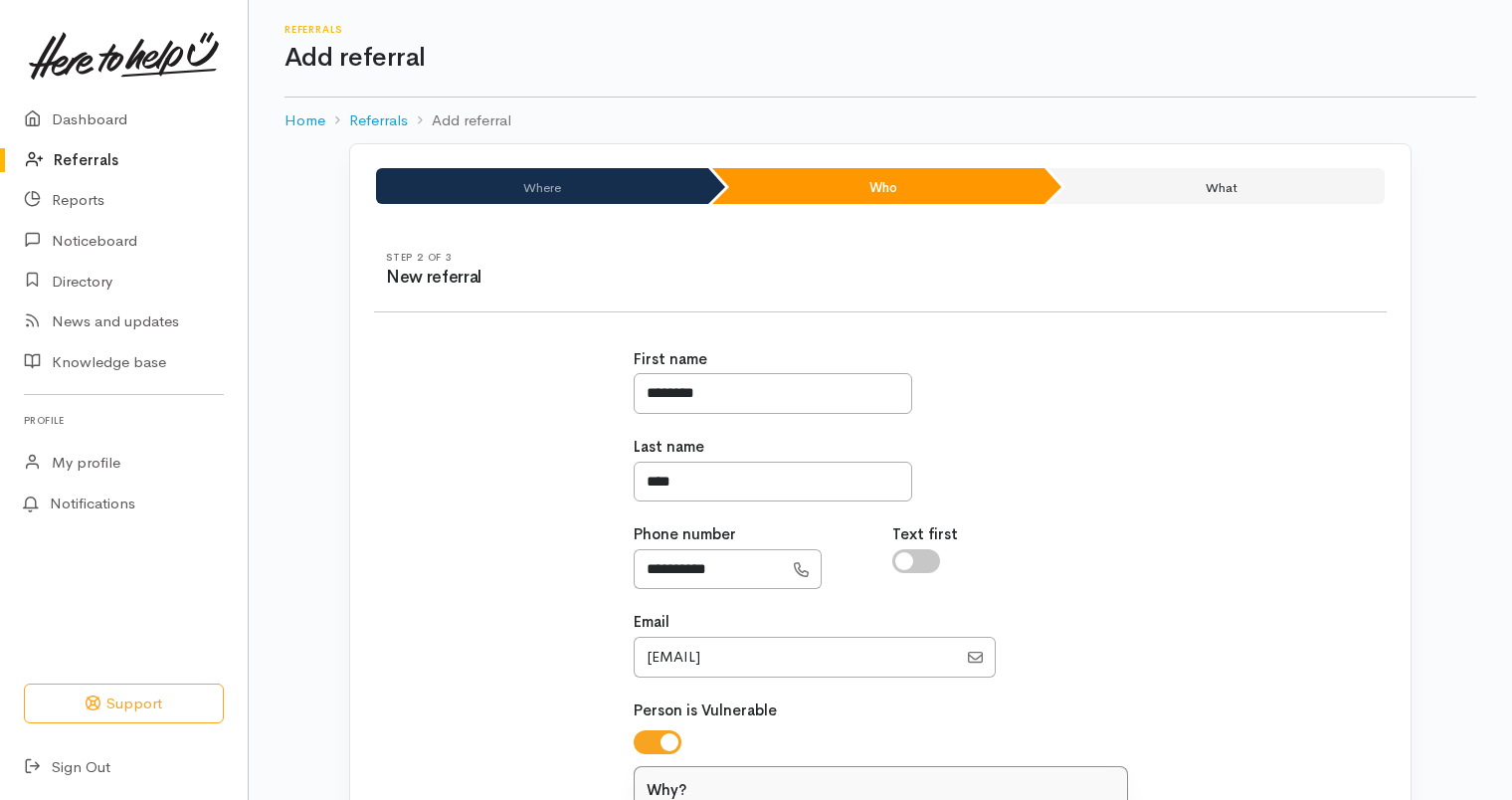 click at bounding box center (658, 742) 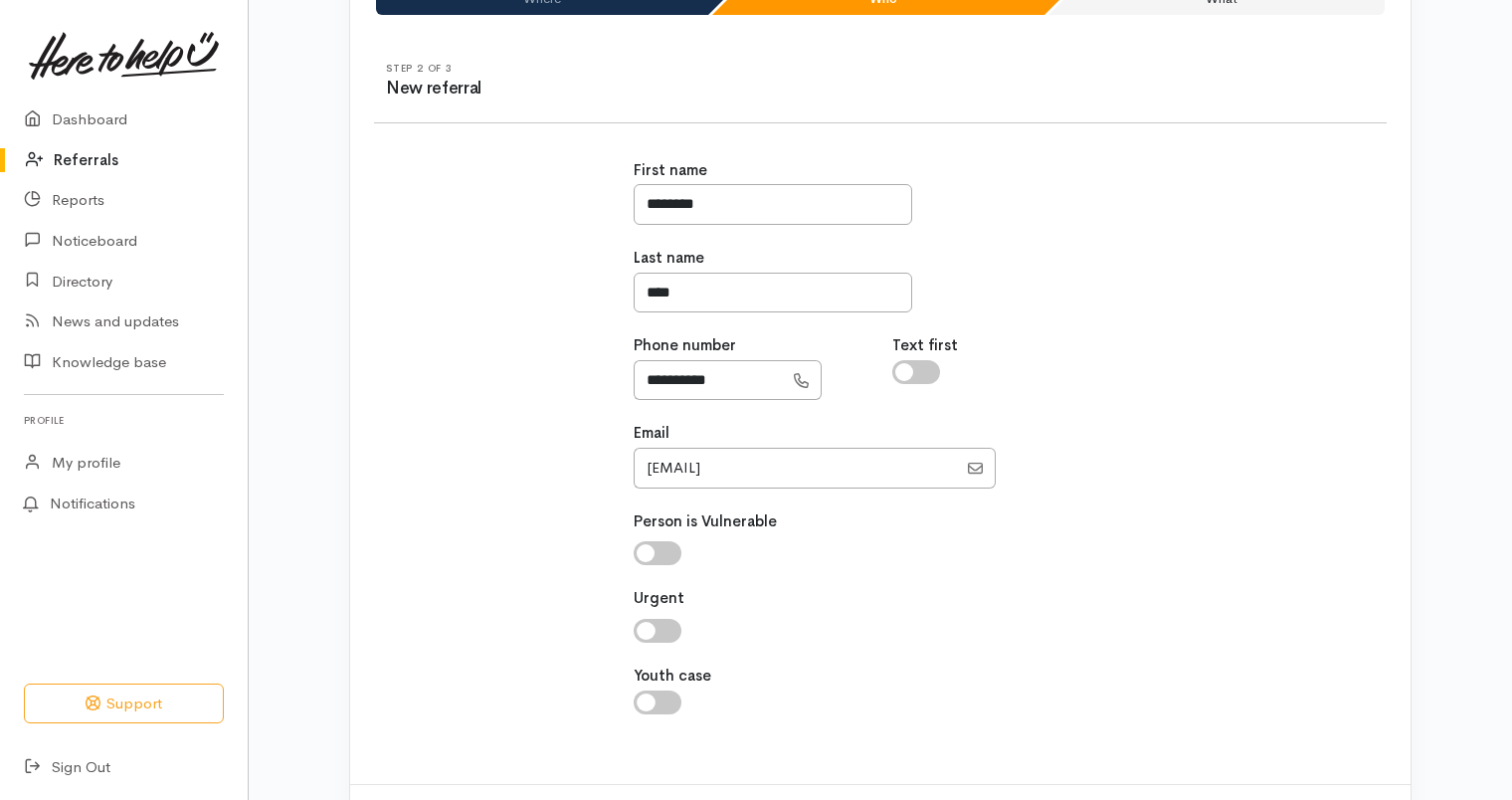 scroll, scrollTop: 195, scrollLeft: 0, axis: vertical 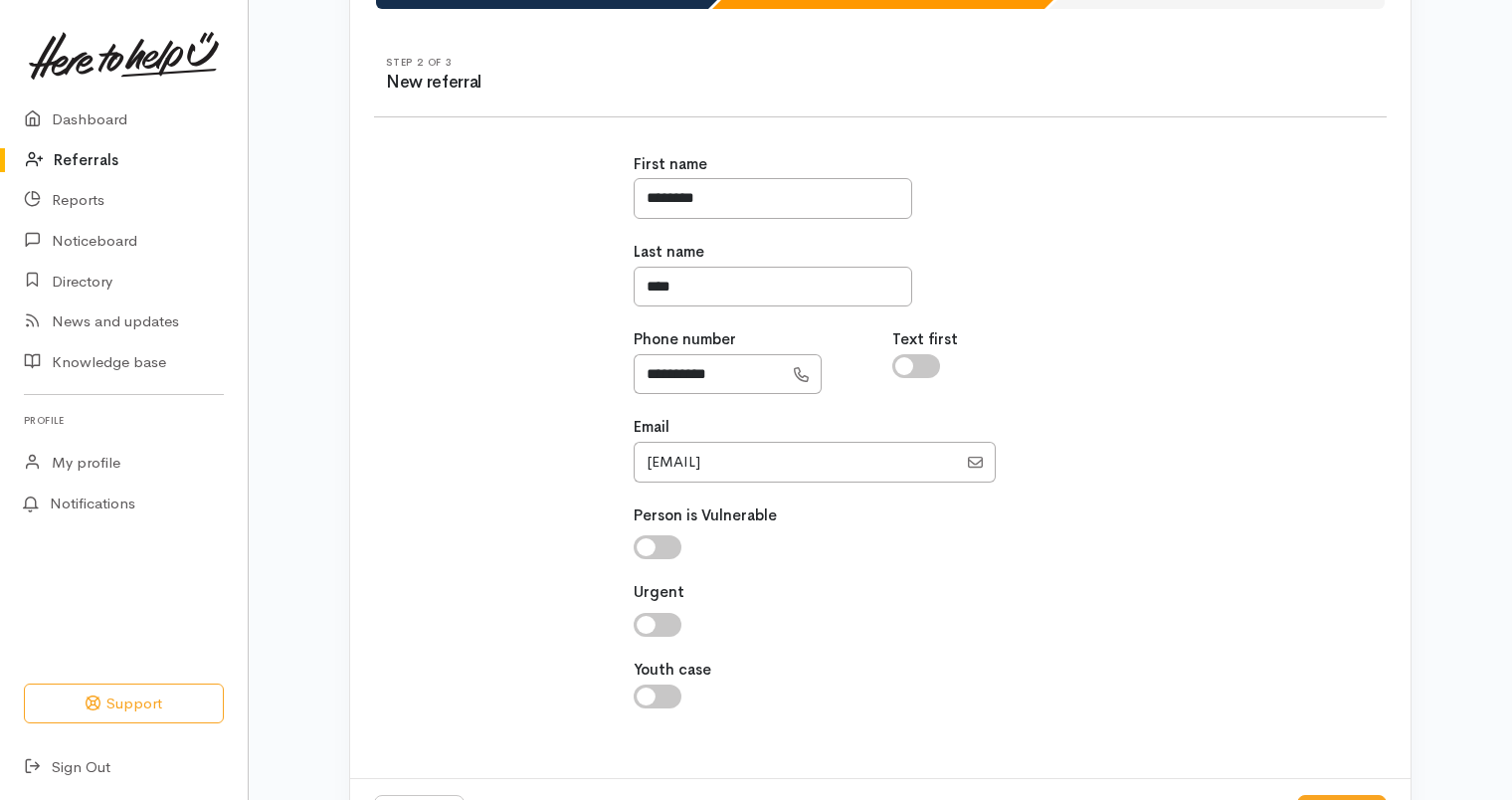 click at bounding box center (916, 366) 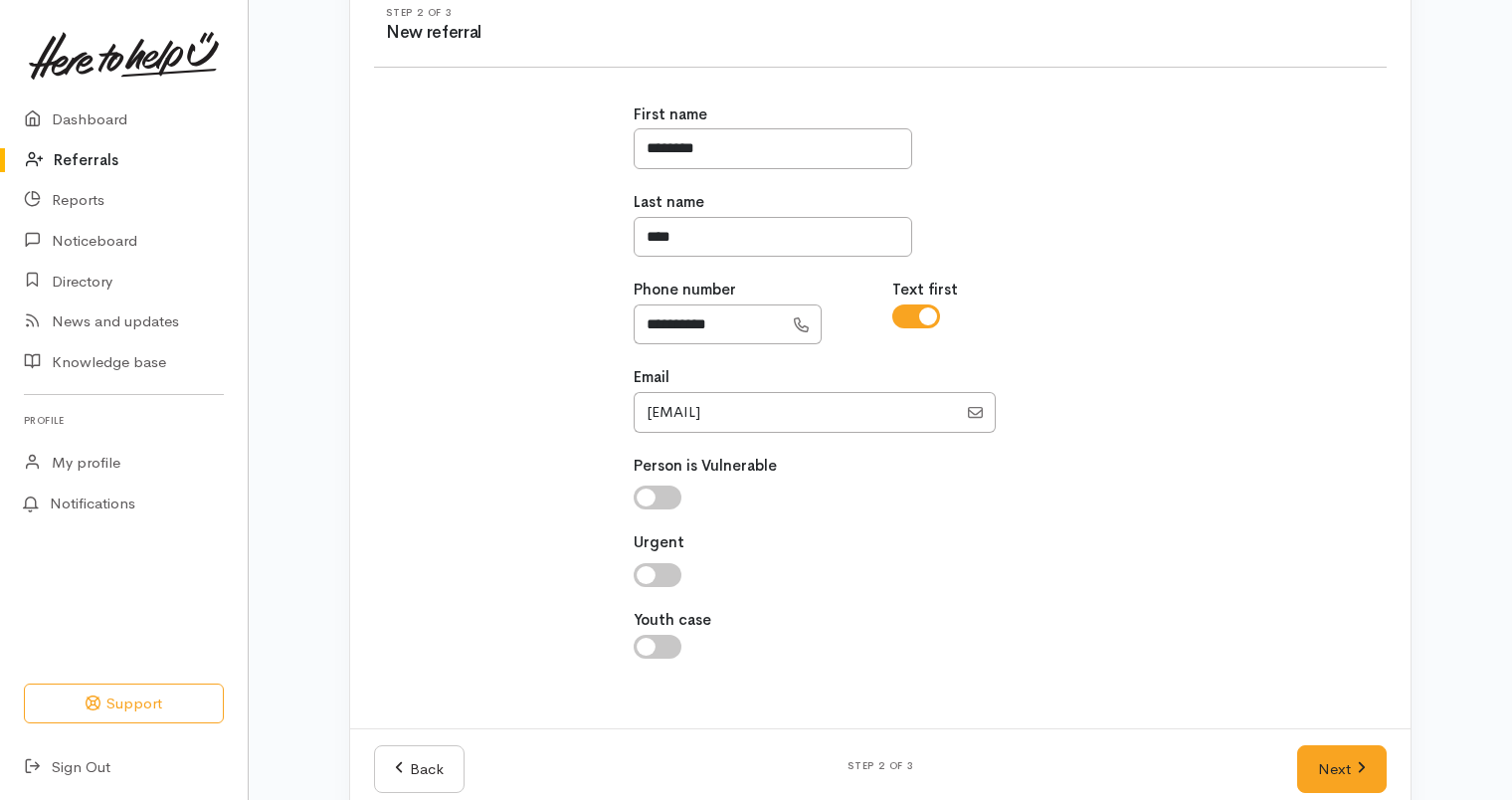 scroll, scrollTop: 276, scrollLeft: 0, axis: vertical 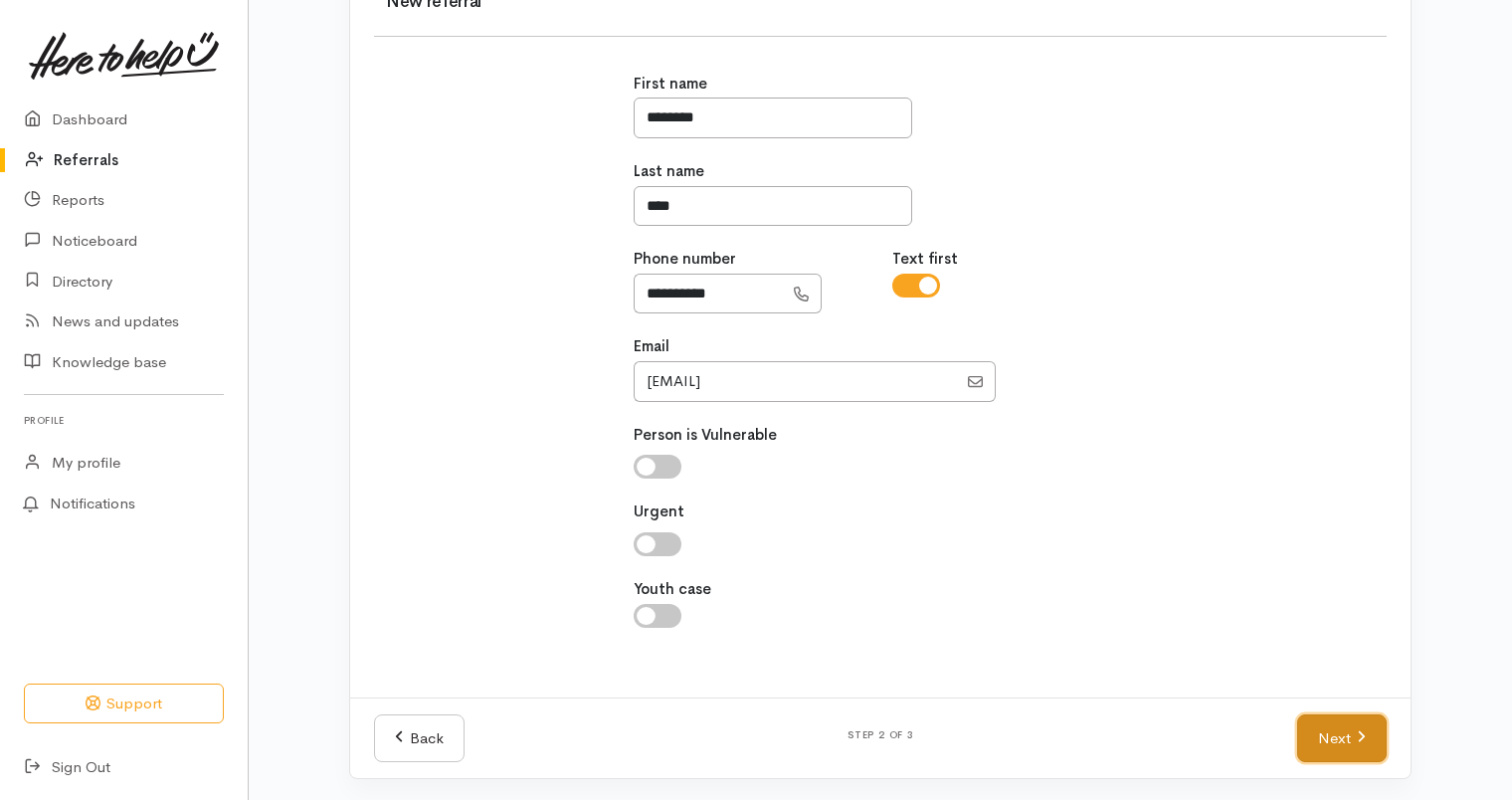 click 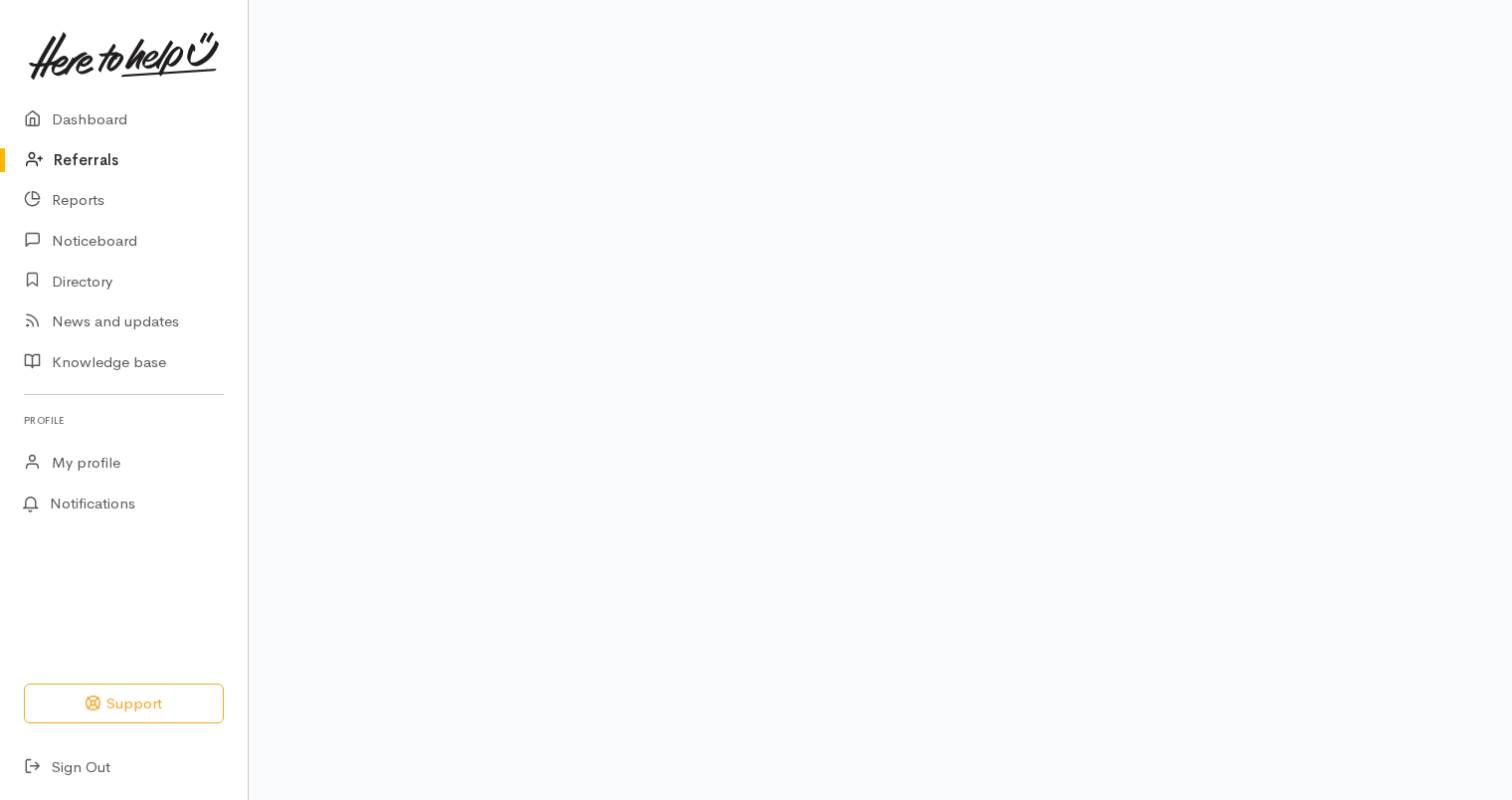 scroll, scrollTop: 226, scrollLeft: 0, axis: vertical 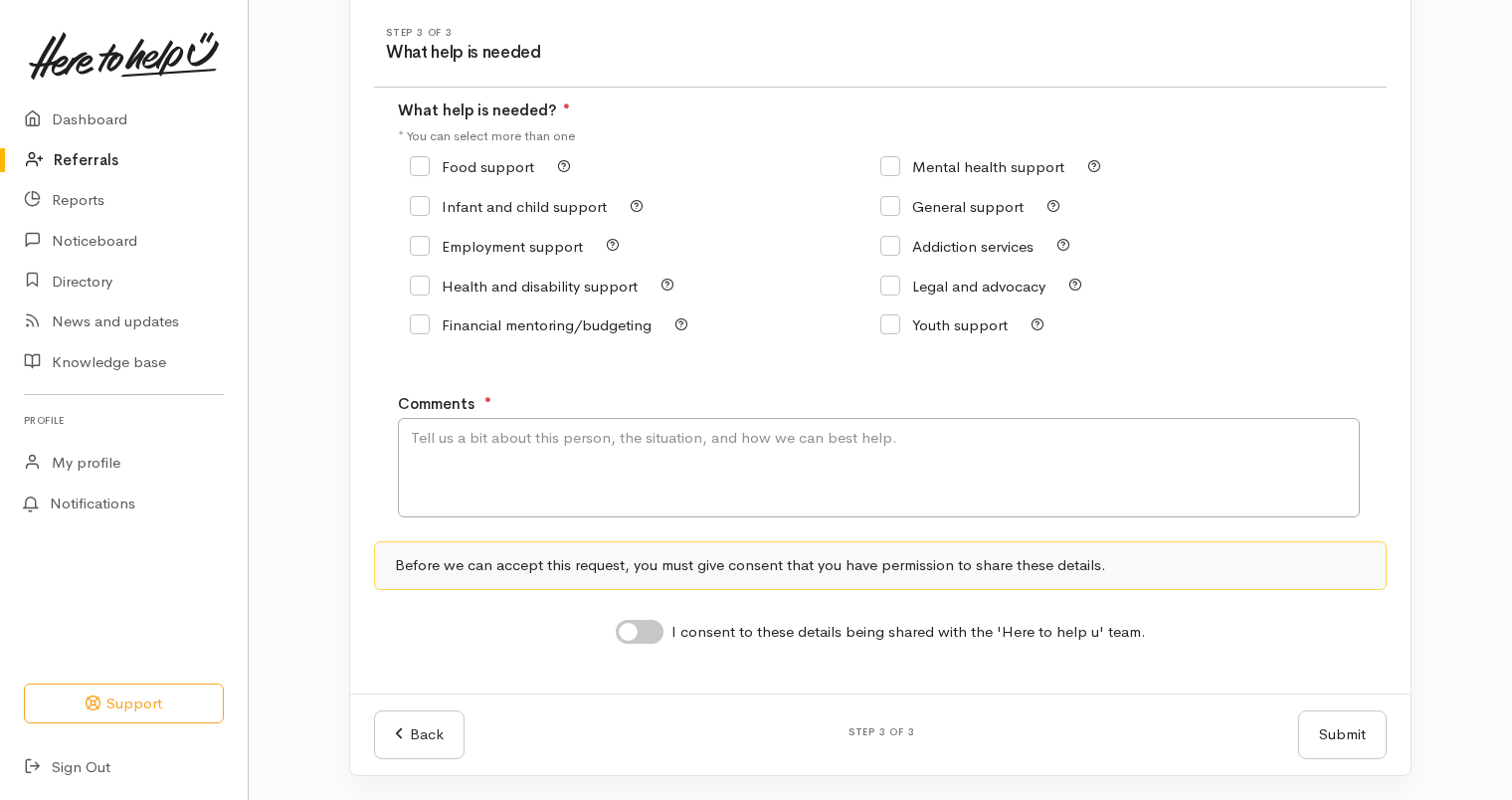 click on "Mental health support" at bounding box center (972, 166) 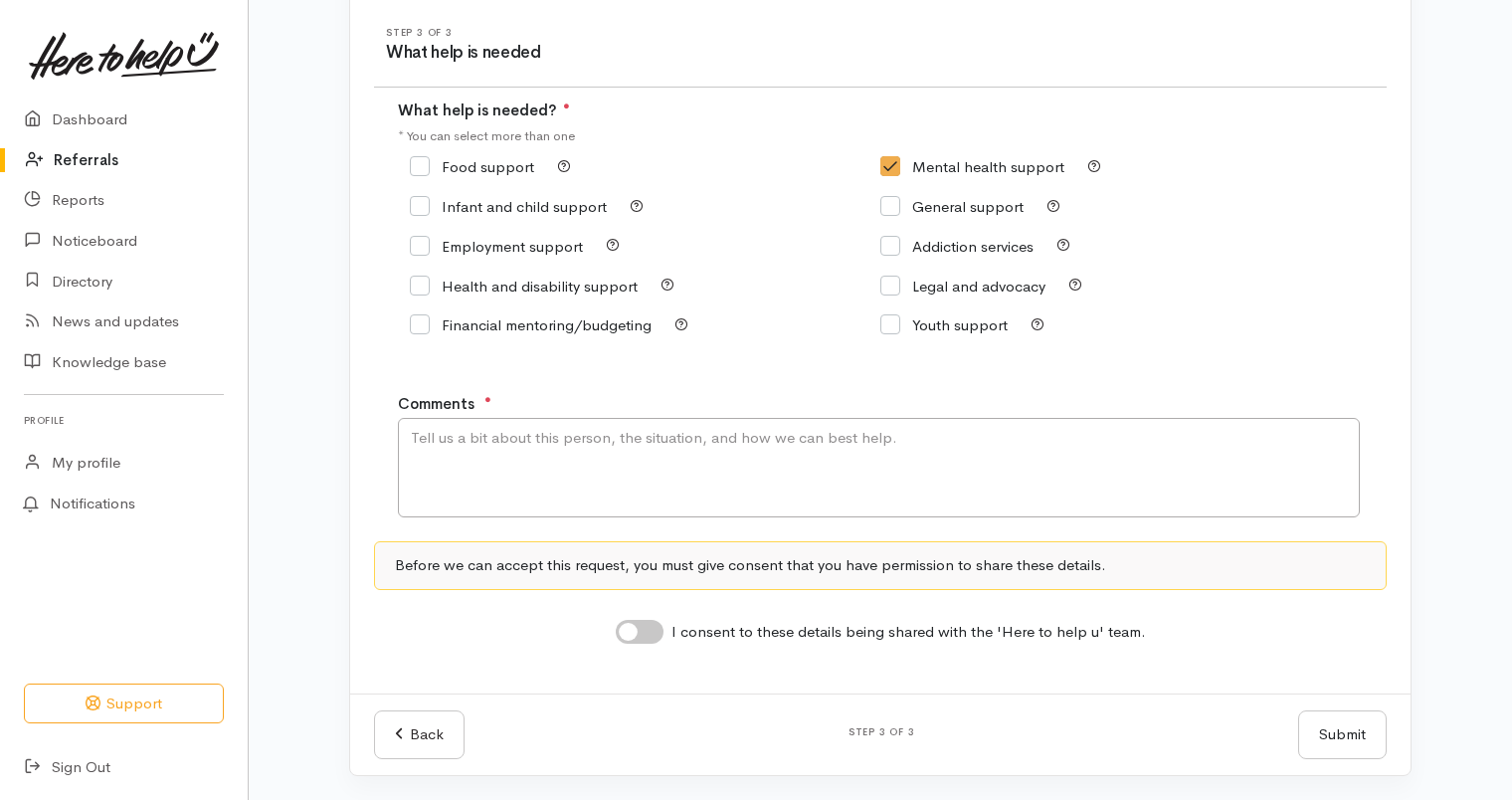 drag, startPoint x: 1511, startPoint y: 218, endPoint x: 1519, endPoint y: 187, distance: 32.01562 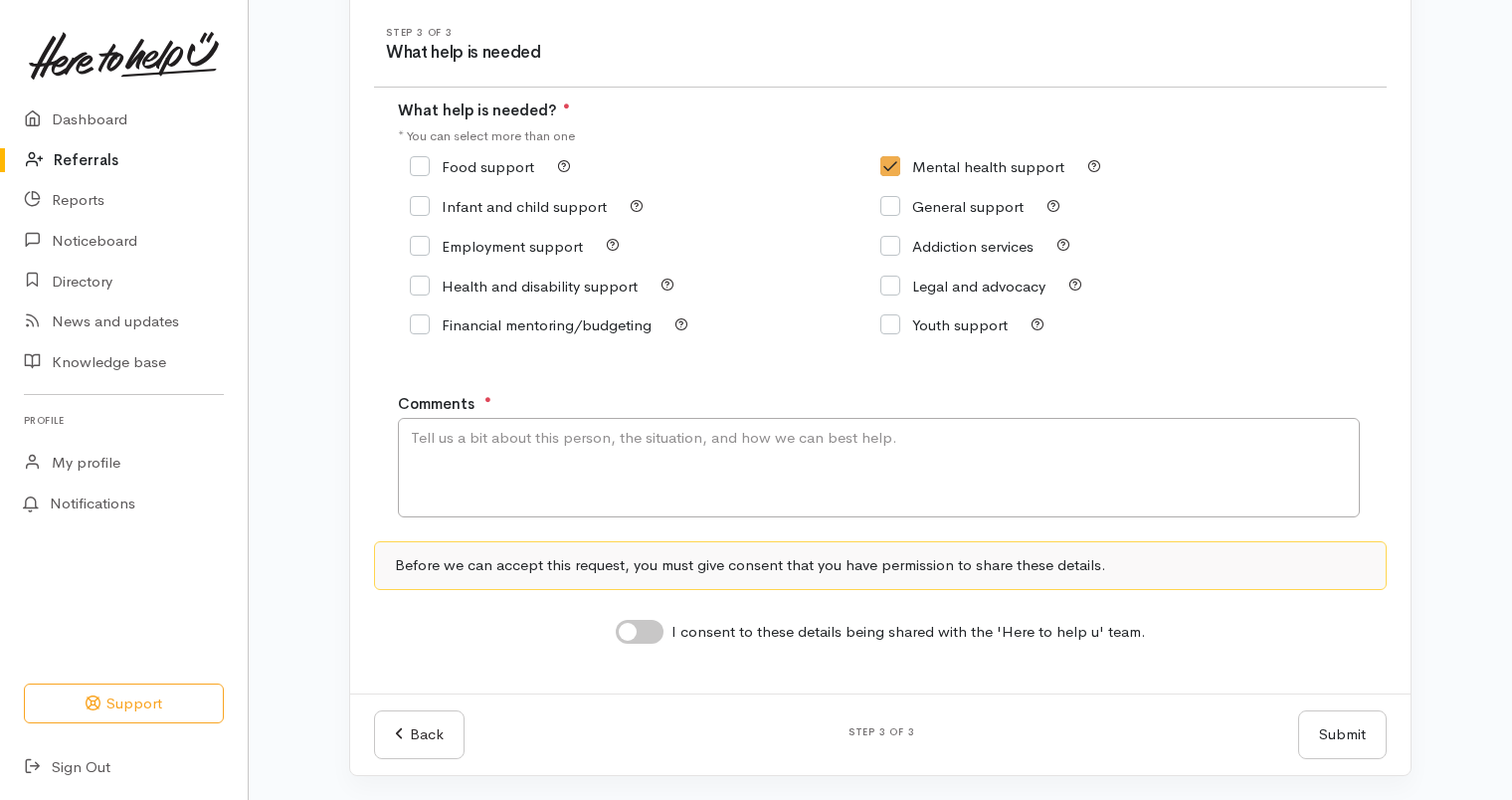 click on "I consent to these details being shared with the 'Here to help u' team." at bounding box center [640, 632] 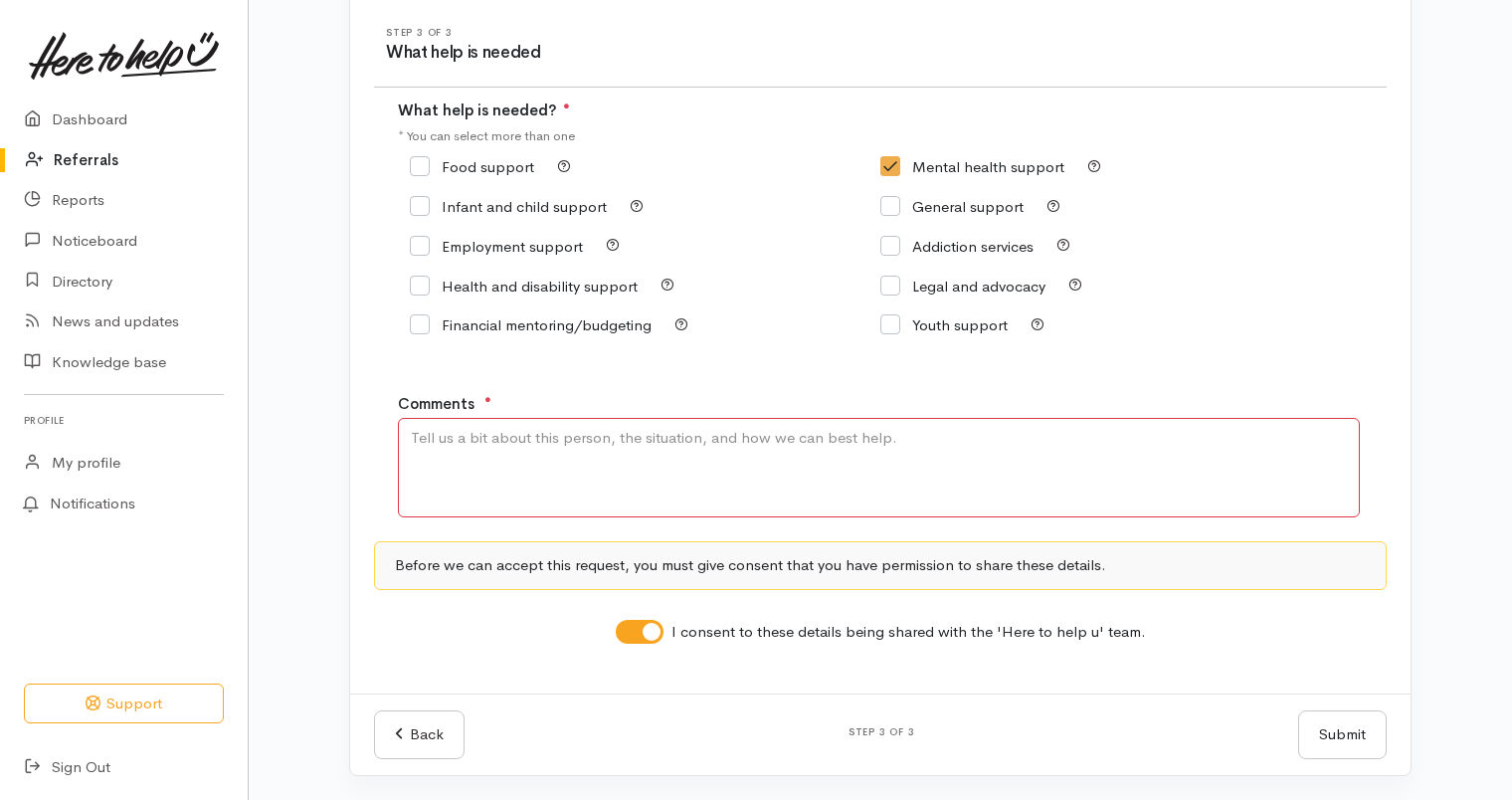 click on "Submit" at bounding box center [1342, 734] 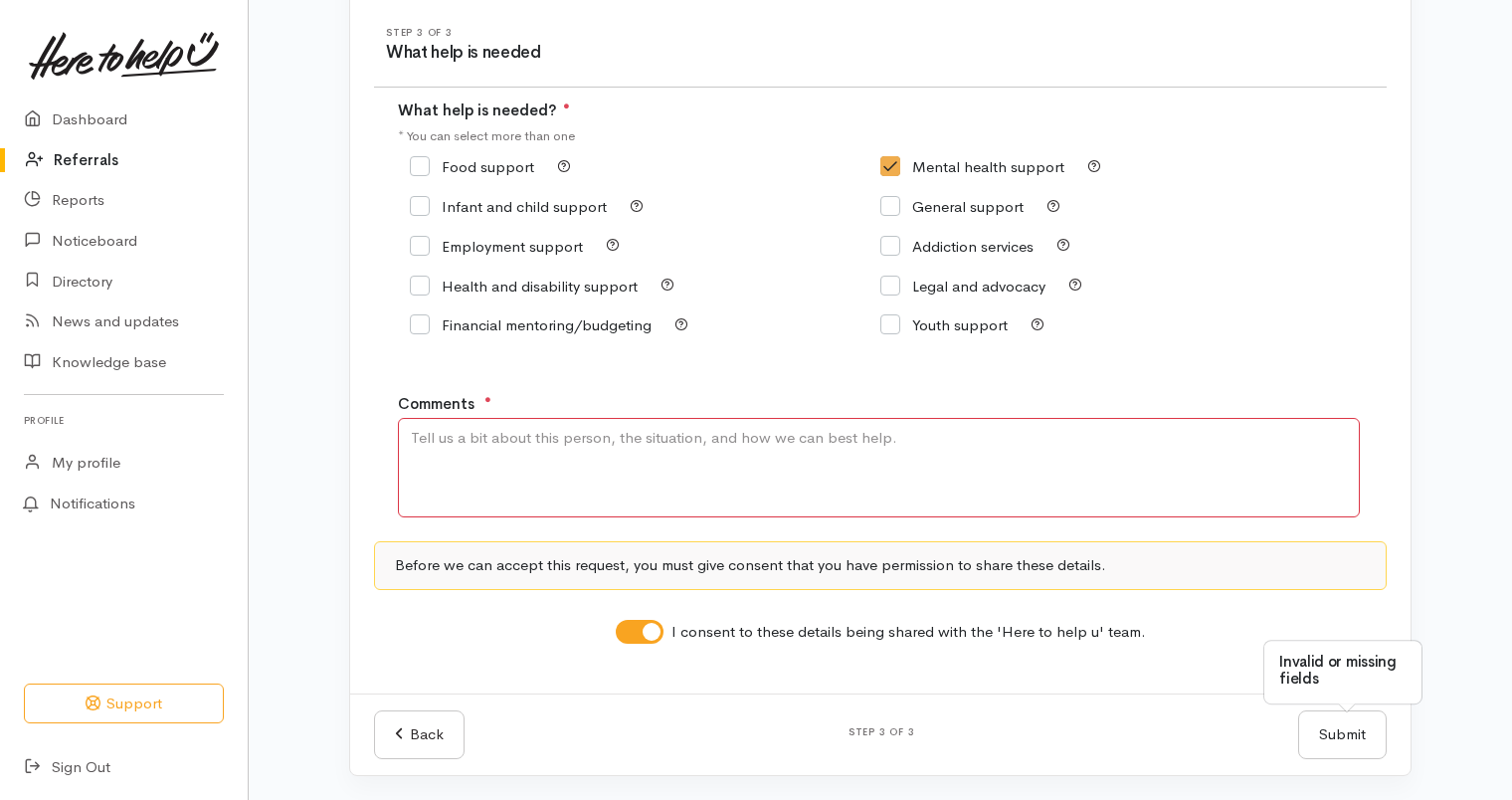 click on "Comments" at bounding box center [878, 468] 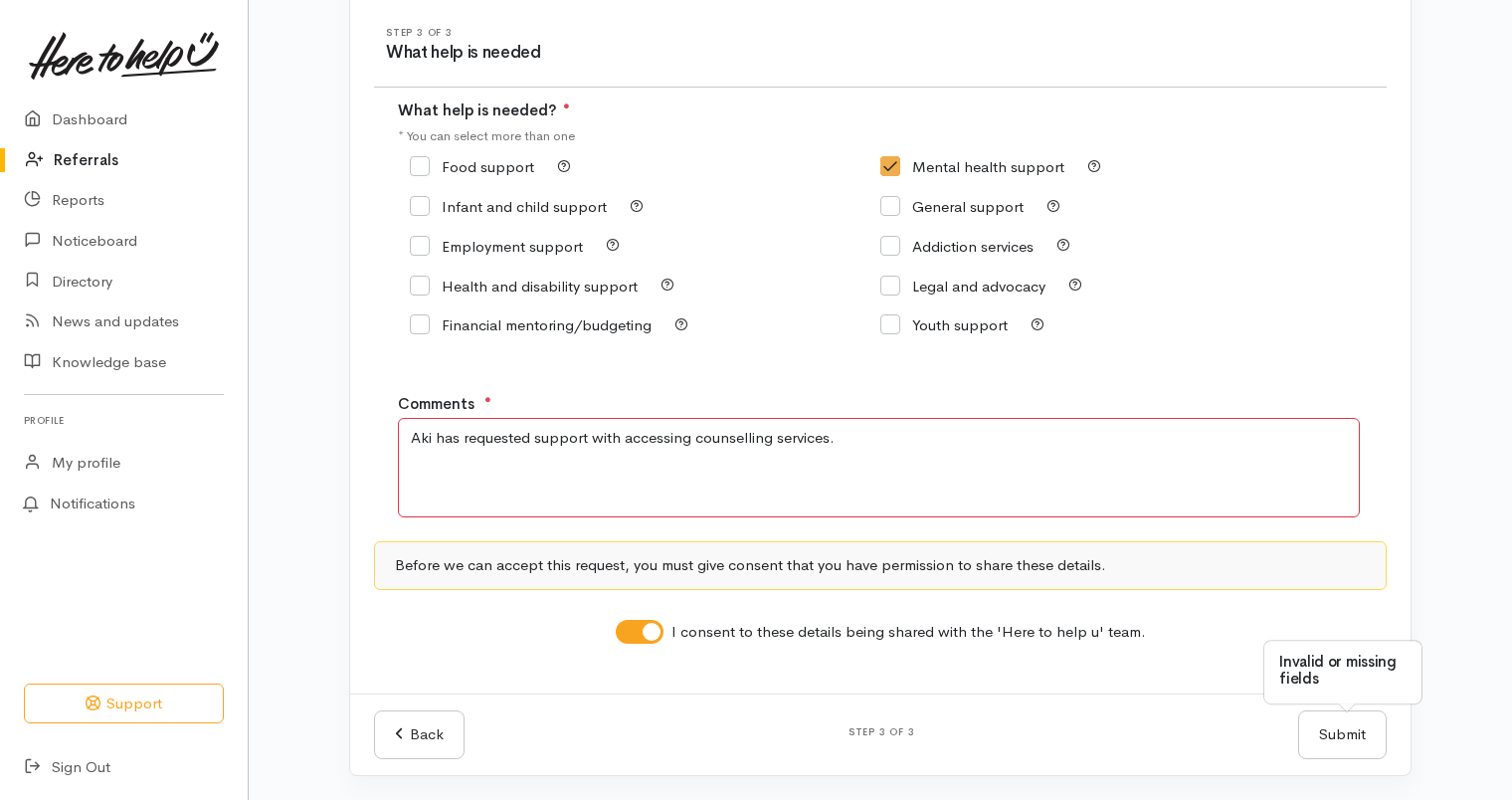 type on "Aki has requested support with accessing counselling services." 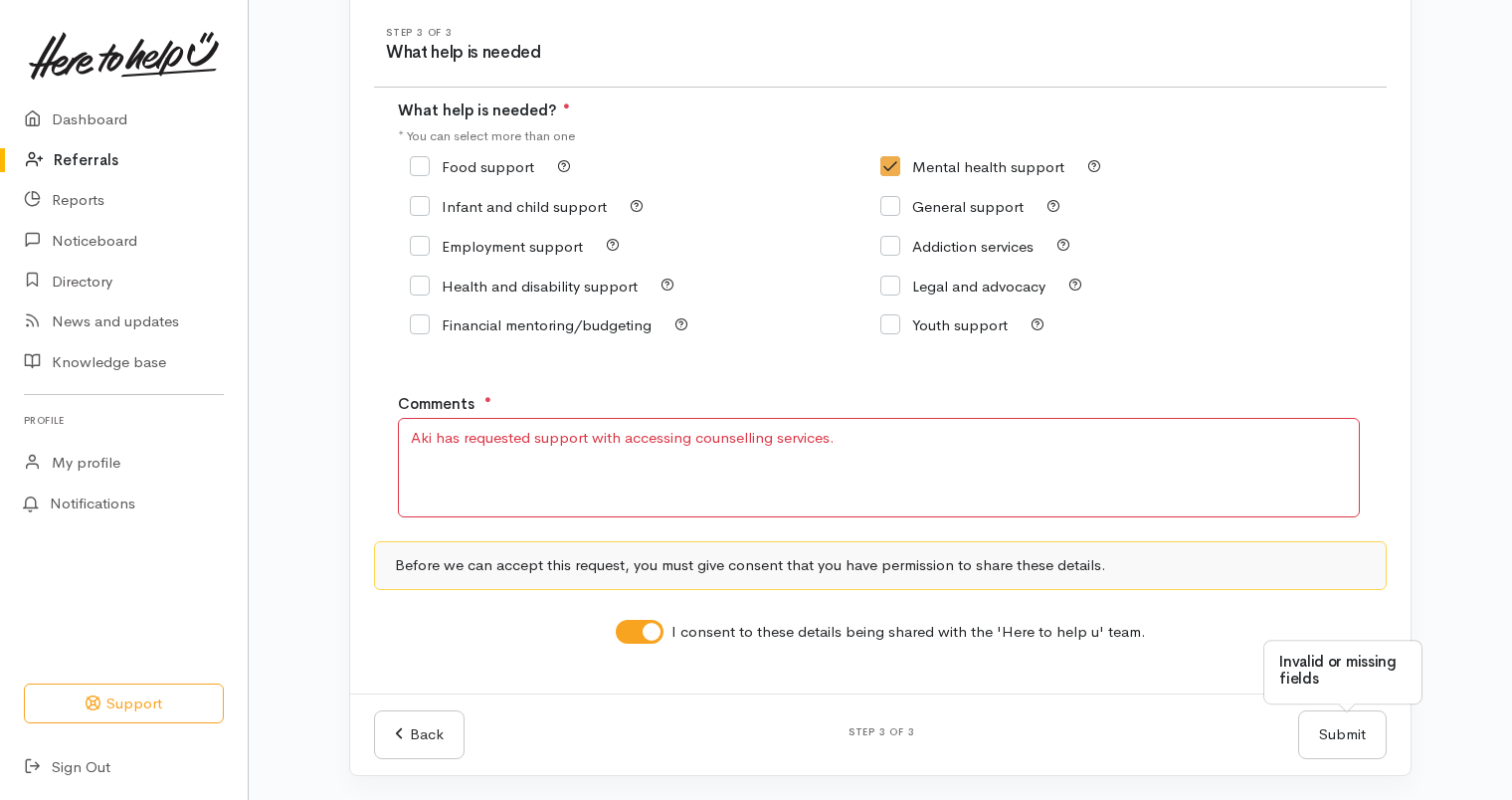 click on "Submit
Submit" at bounding box center [1342, 734] 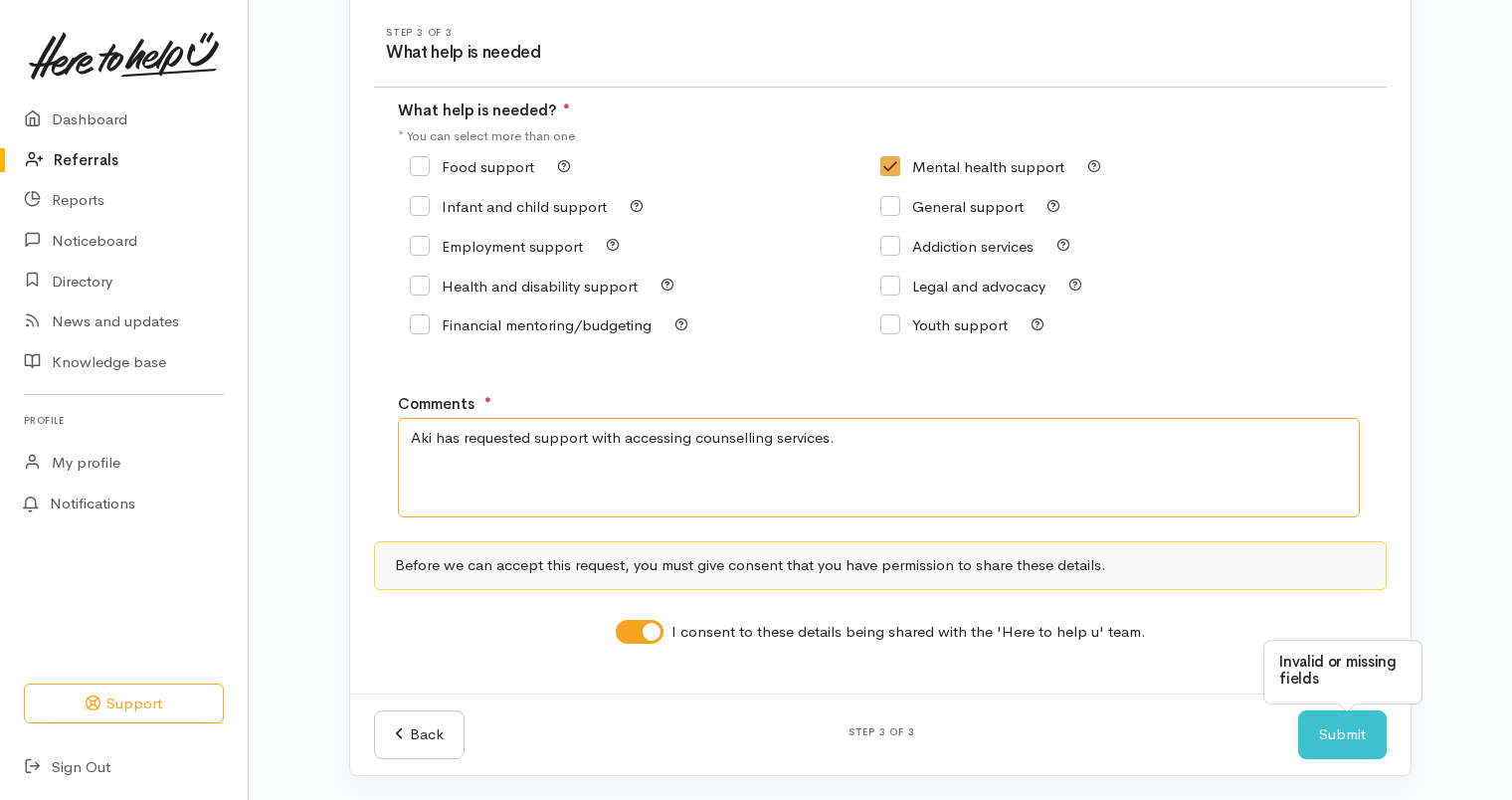 click on "Aki has requested support with accessing counselling services." at bounding box center [878, 468] 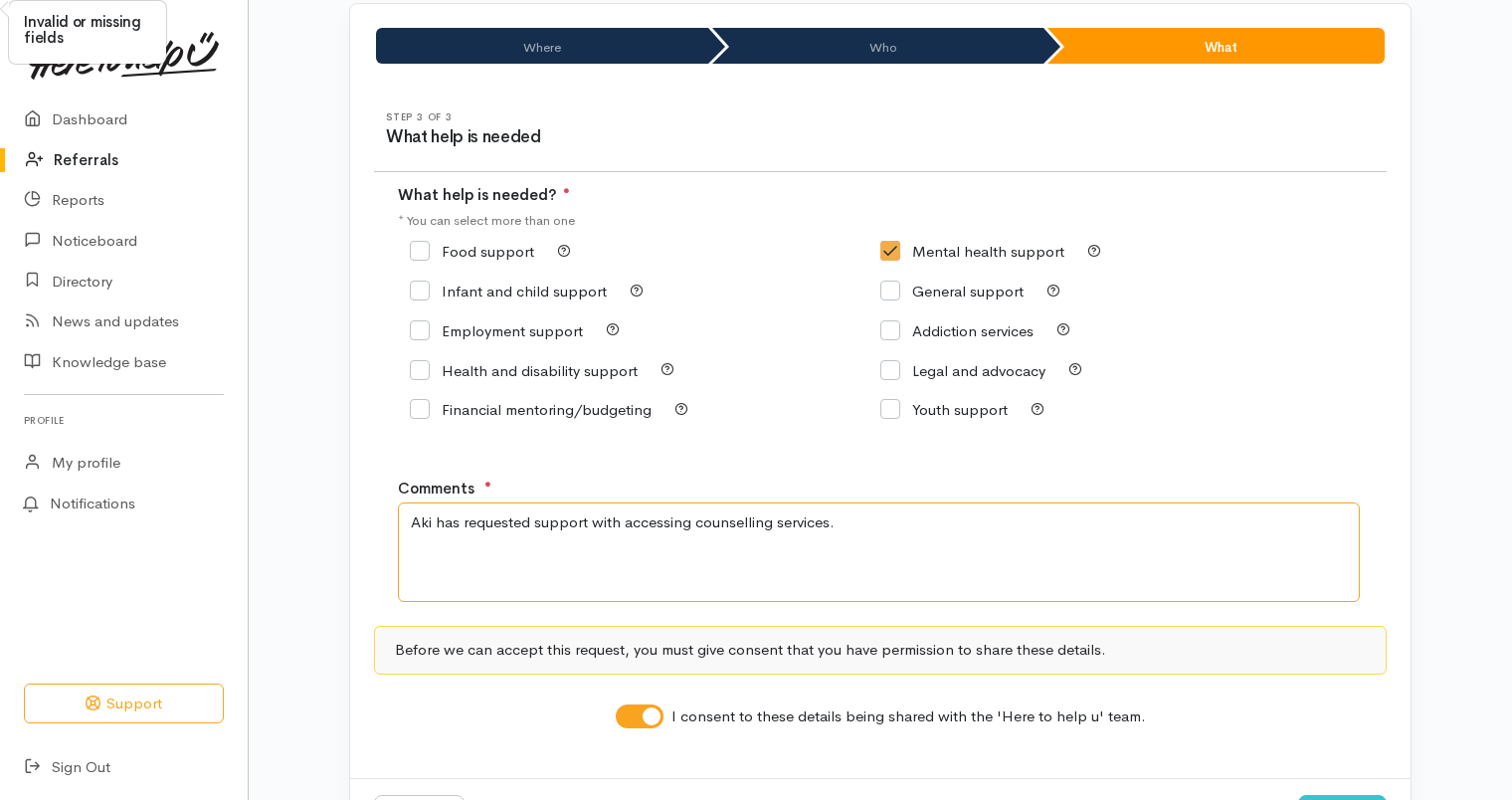 scroll, scrollTop: 226, scrollLeft: 0, axis: vertical 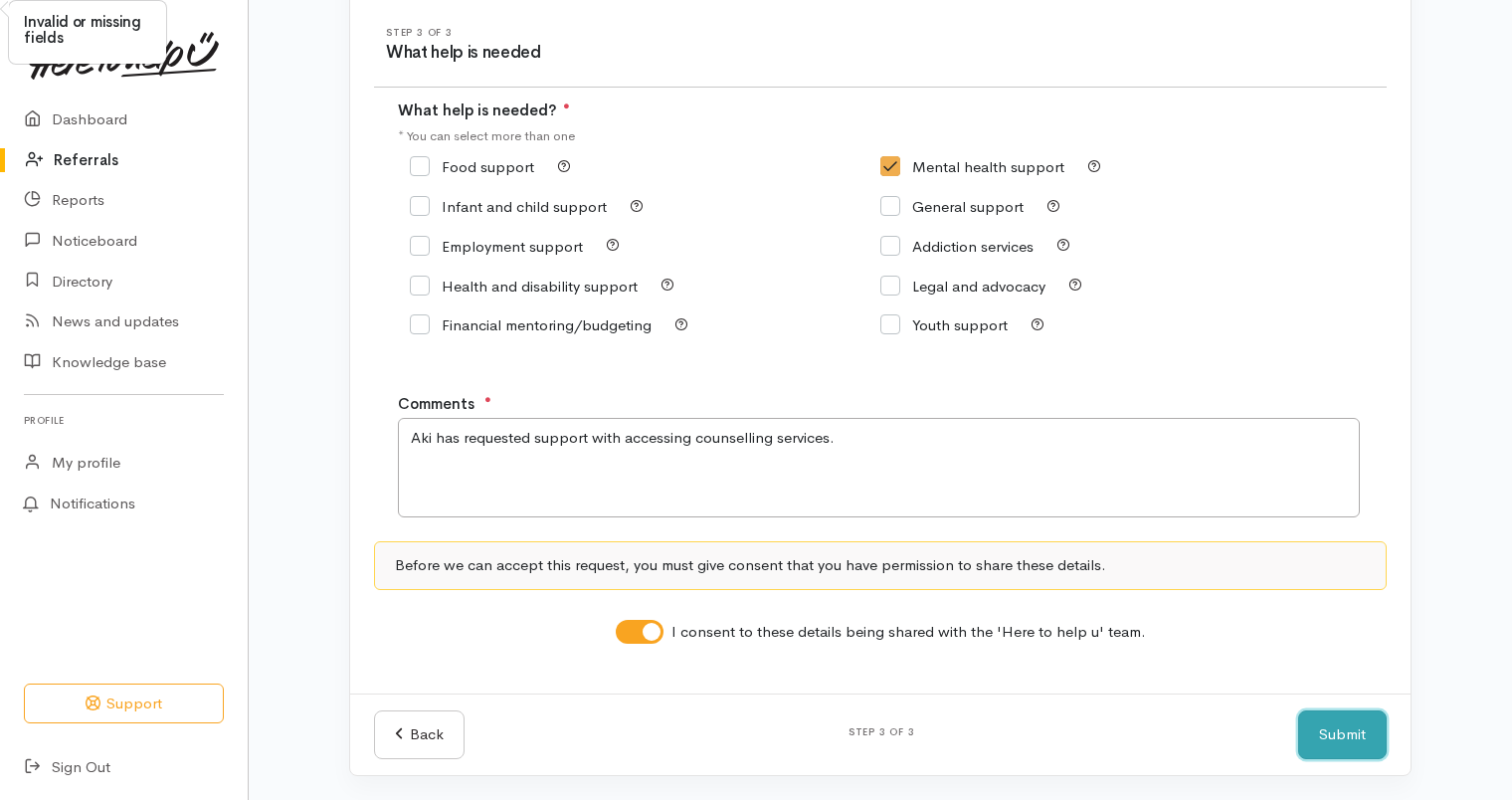 click on "Submit" at bounding box center (1342, 734) 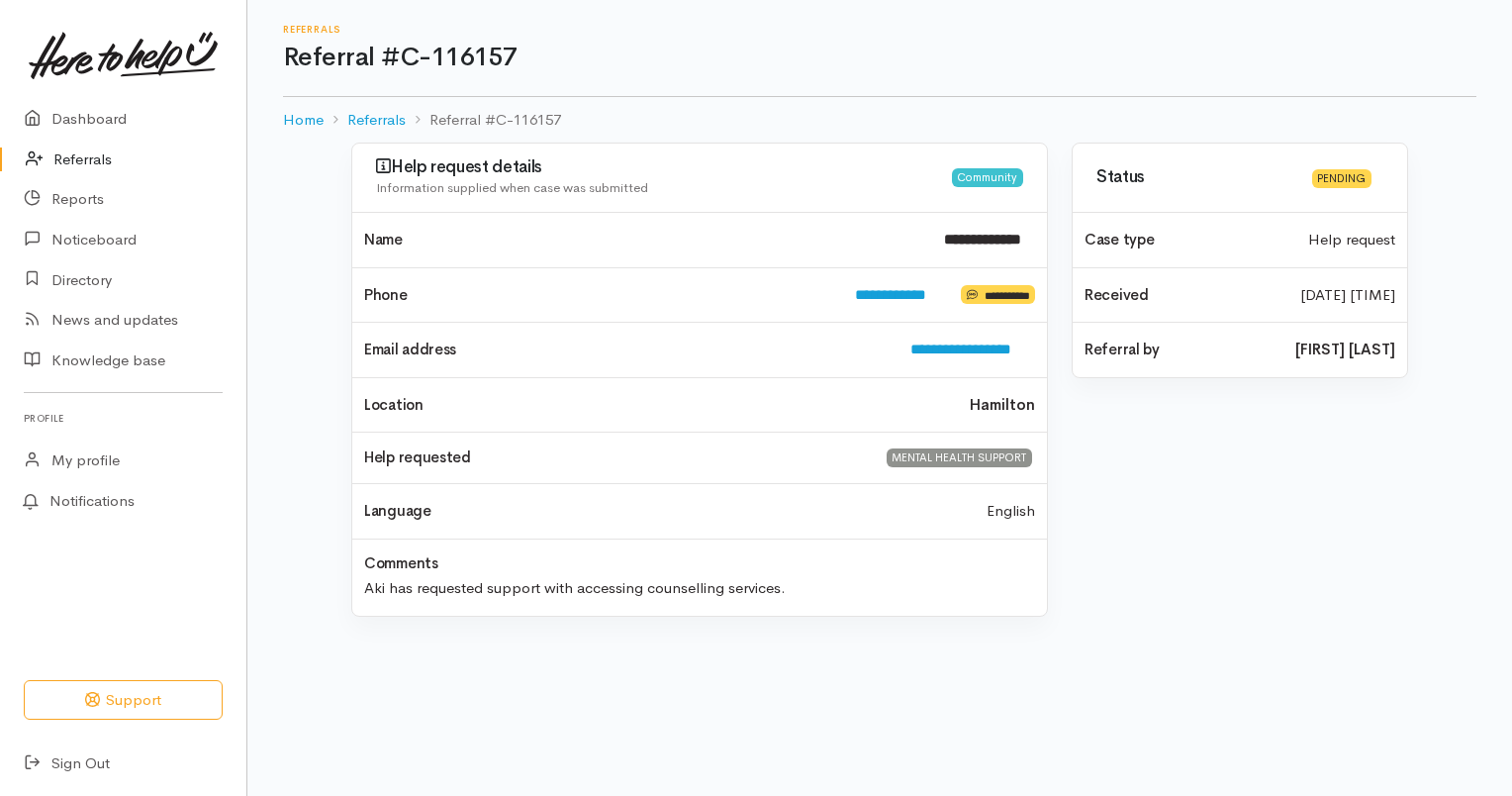 scroll, scrollTop: 0, scrollLeft: 0, axis: both 